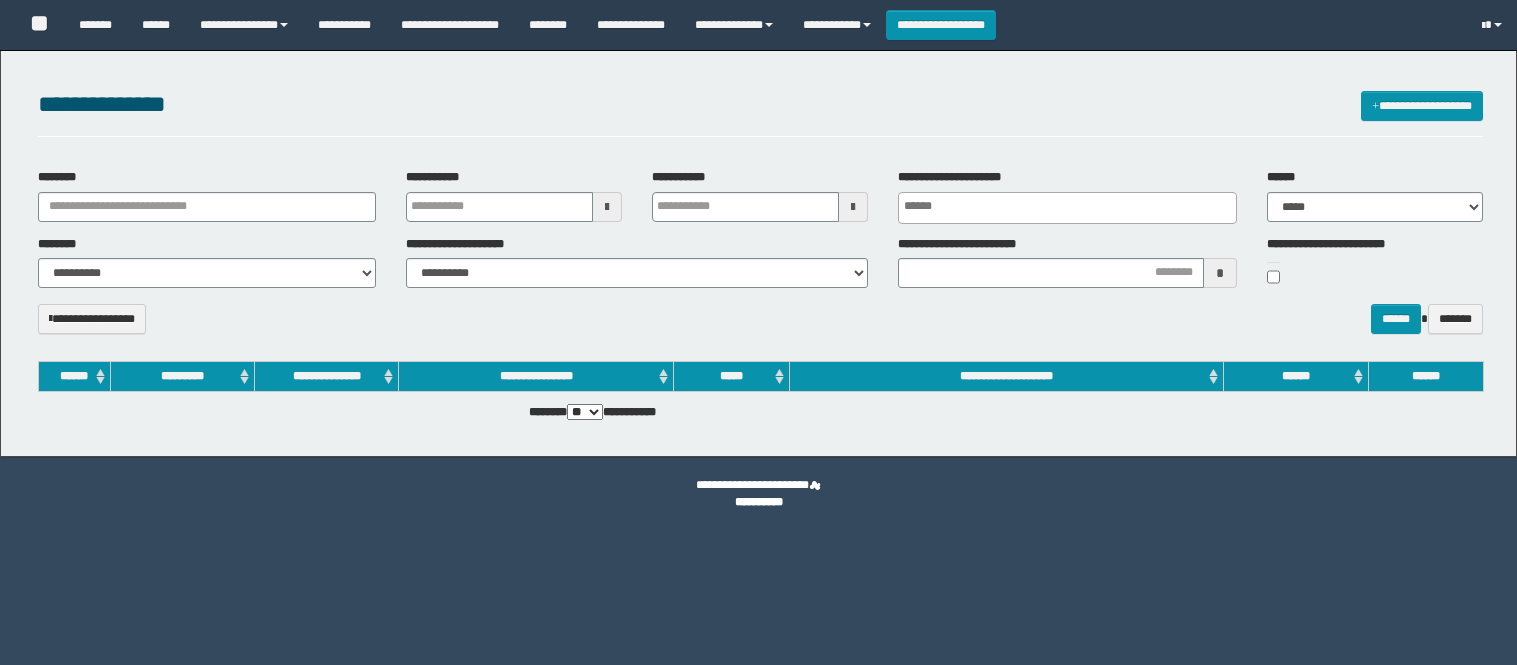 select 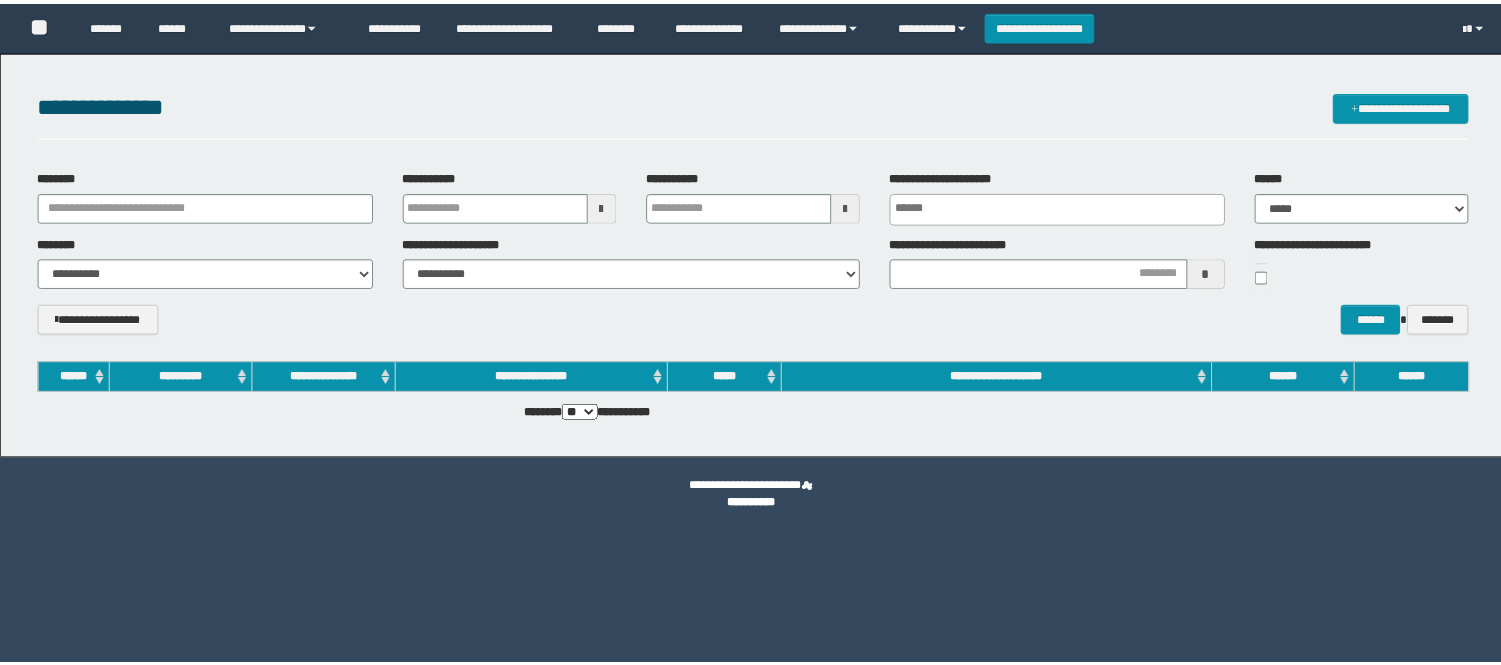 scroll, scrollTop: 0, scrollLeft: 0, axis: both 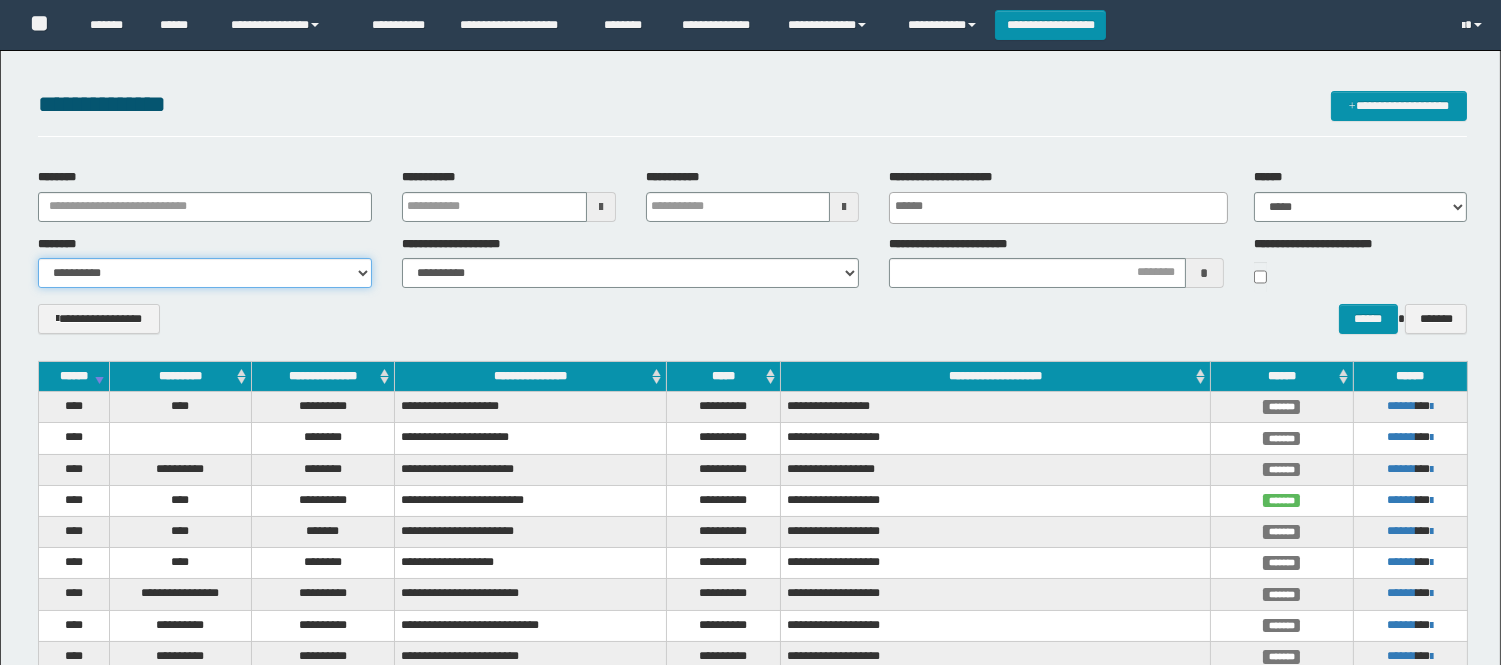 click on "**********" at bounding box center (205, 273) 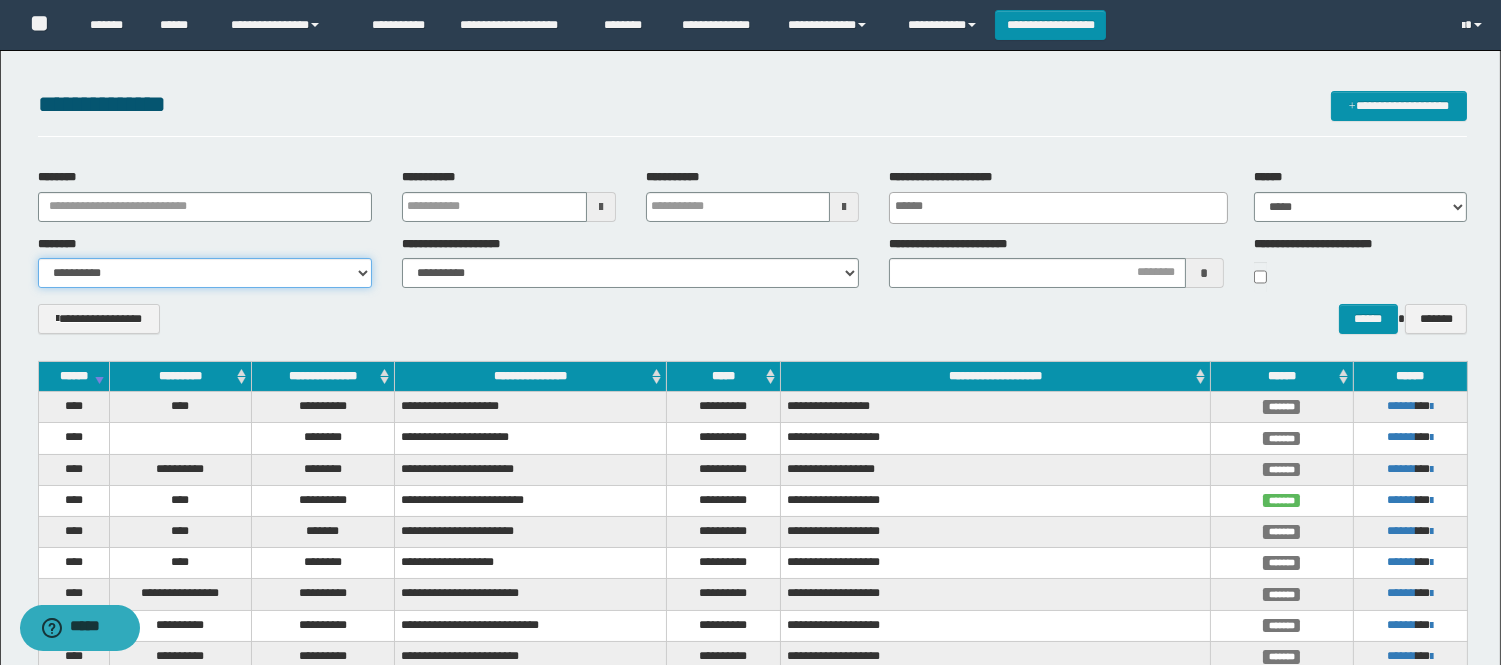 select on "***" 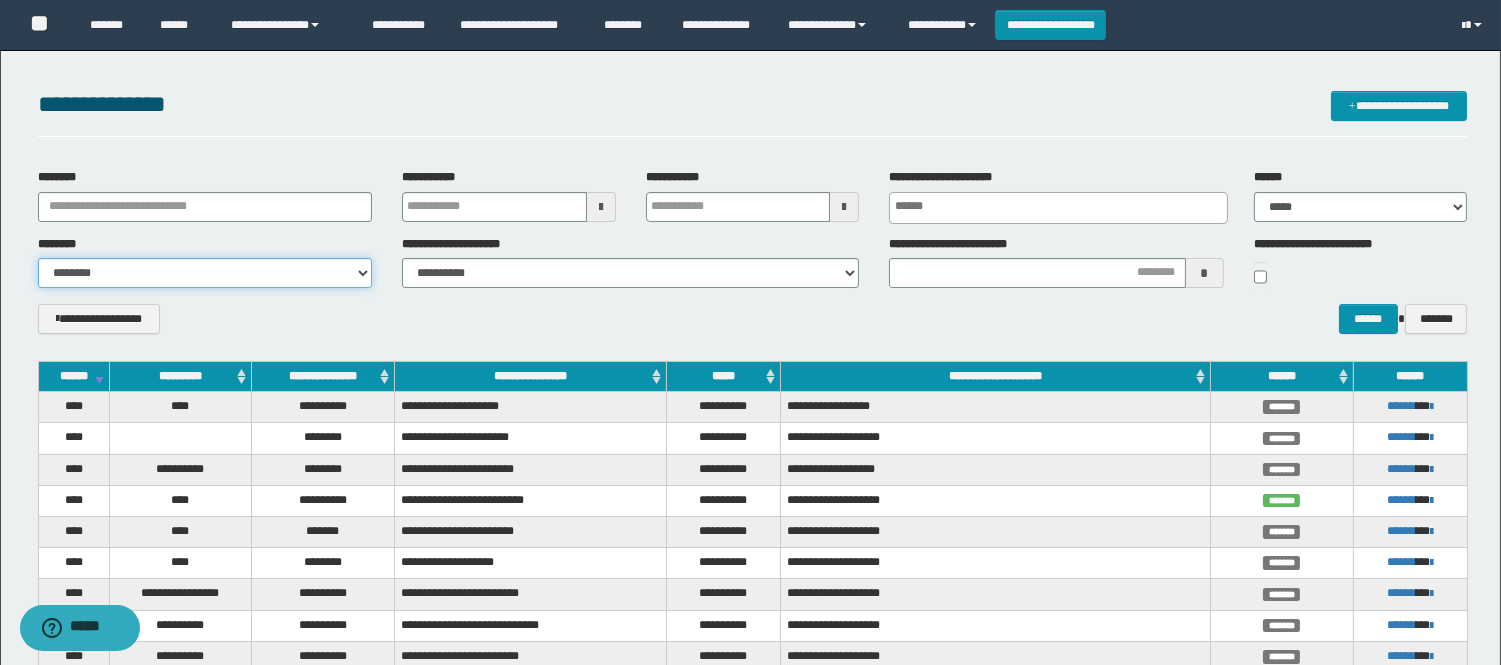 click on "**********" at bounding box center [205, 273] 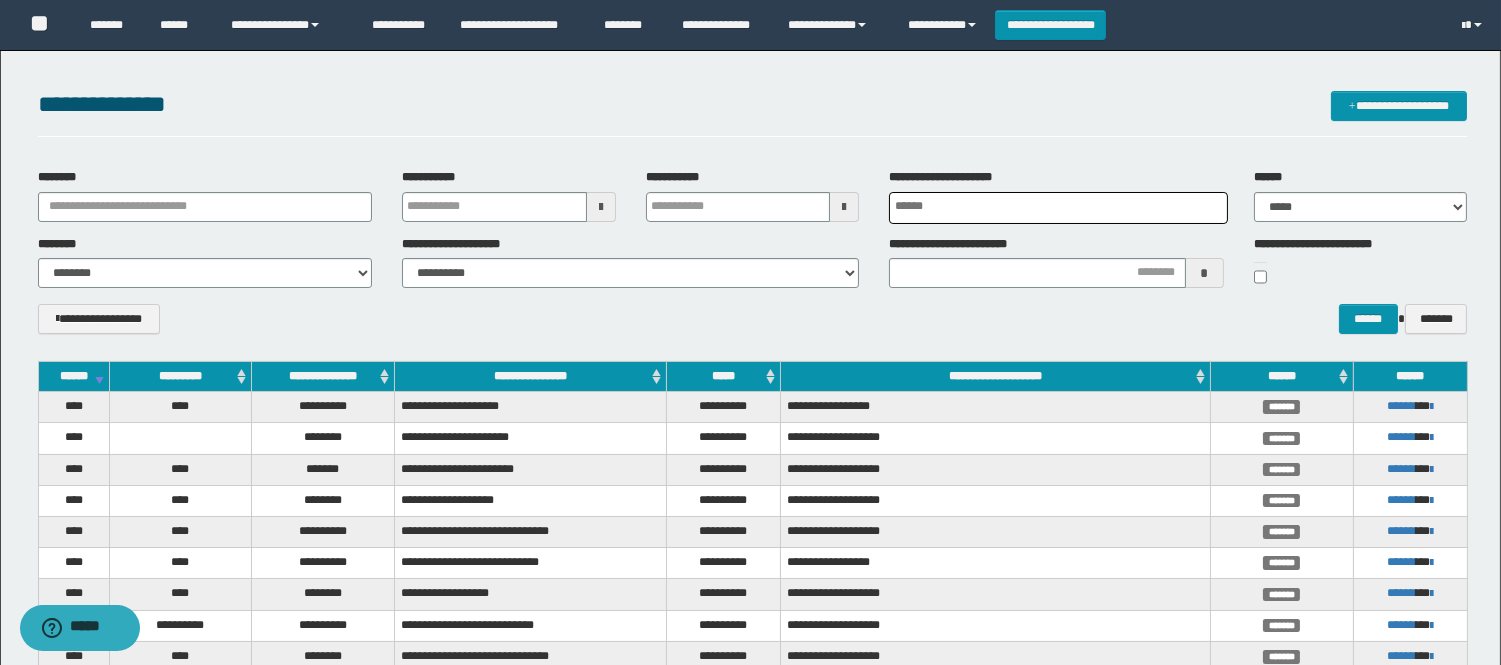click at bounding box center (1063, 206) 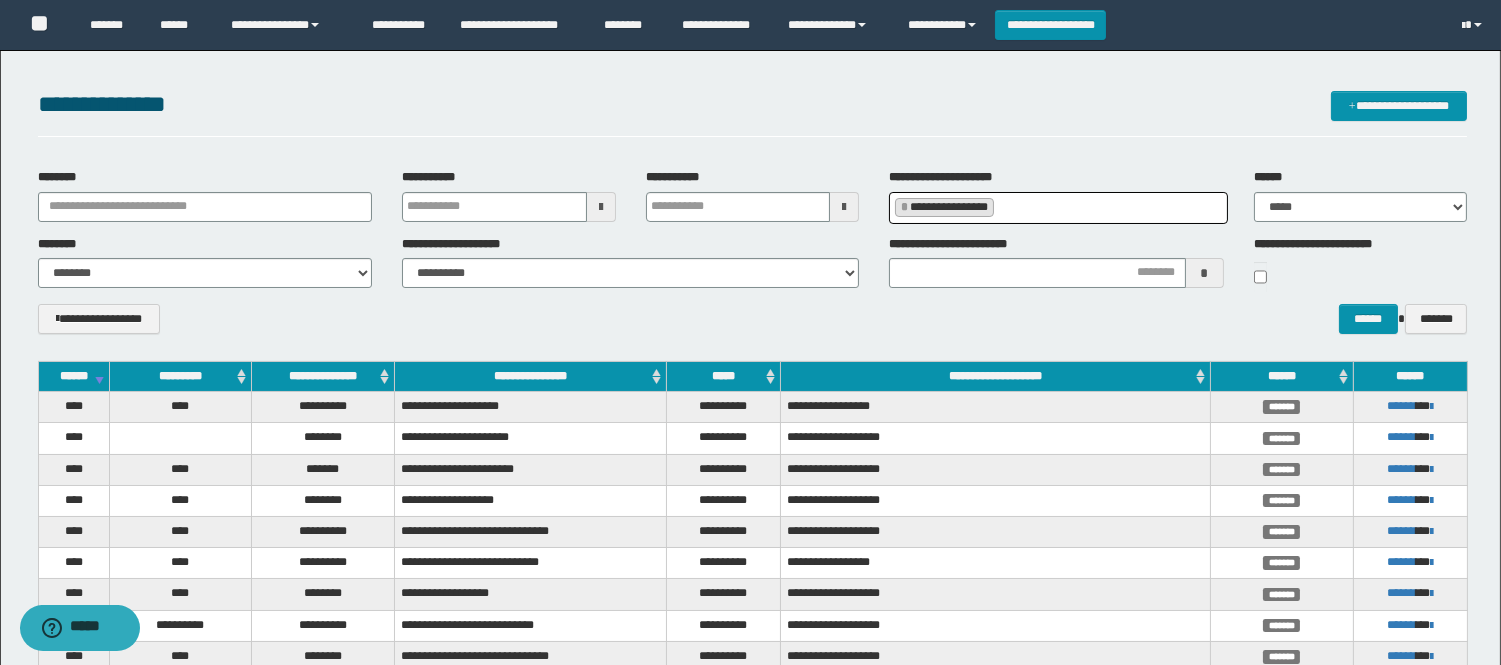 scroll, scrollTop: 33, scrollLeft: 0, axis: vertical 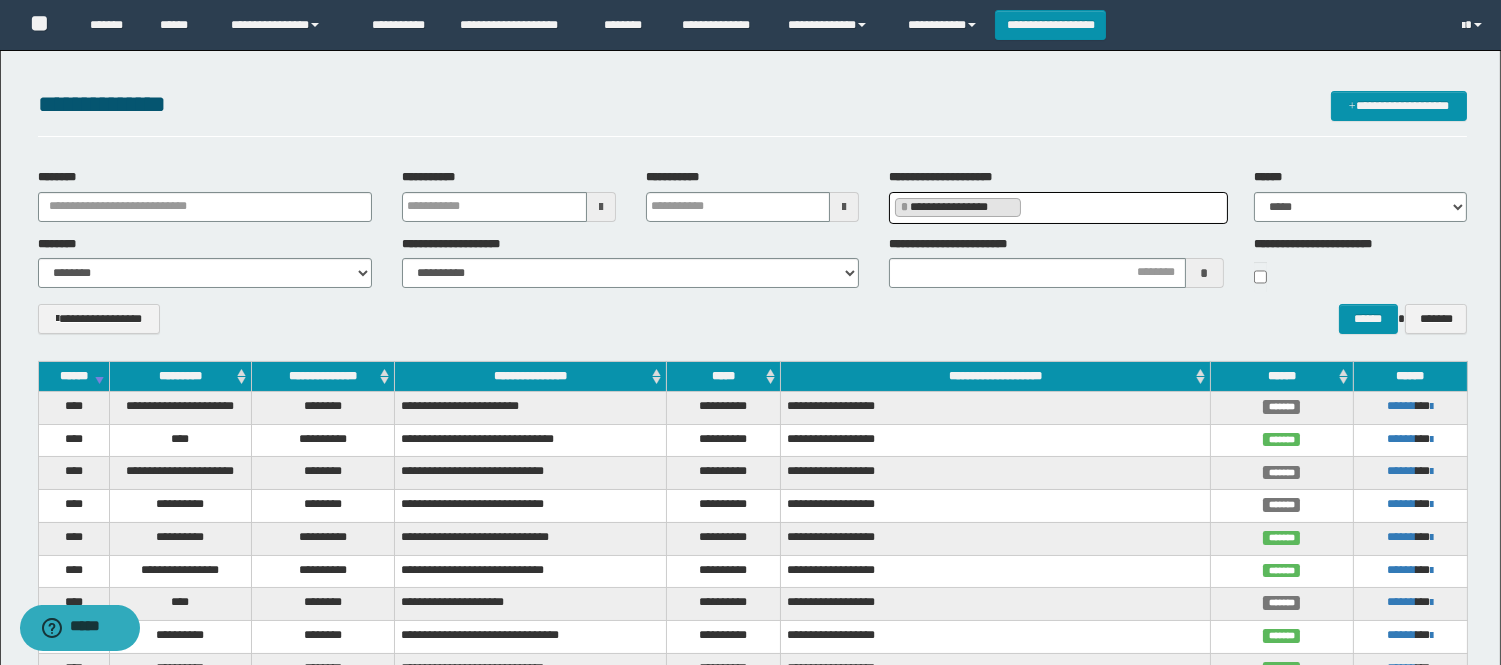click on "**********" at bounding box center (1058, 205) 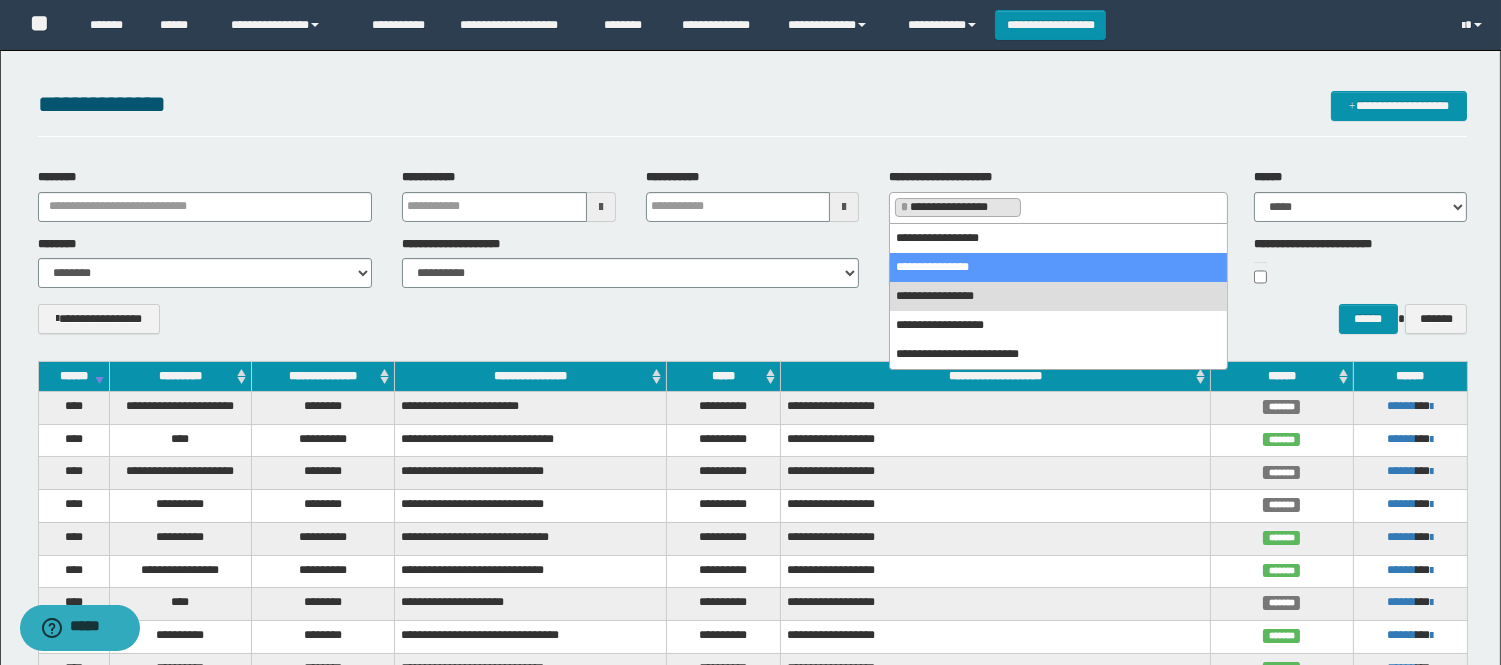 select on "***" 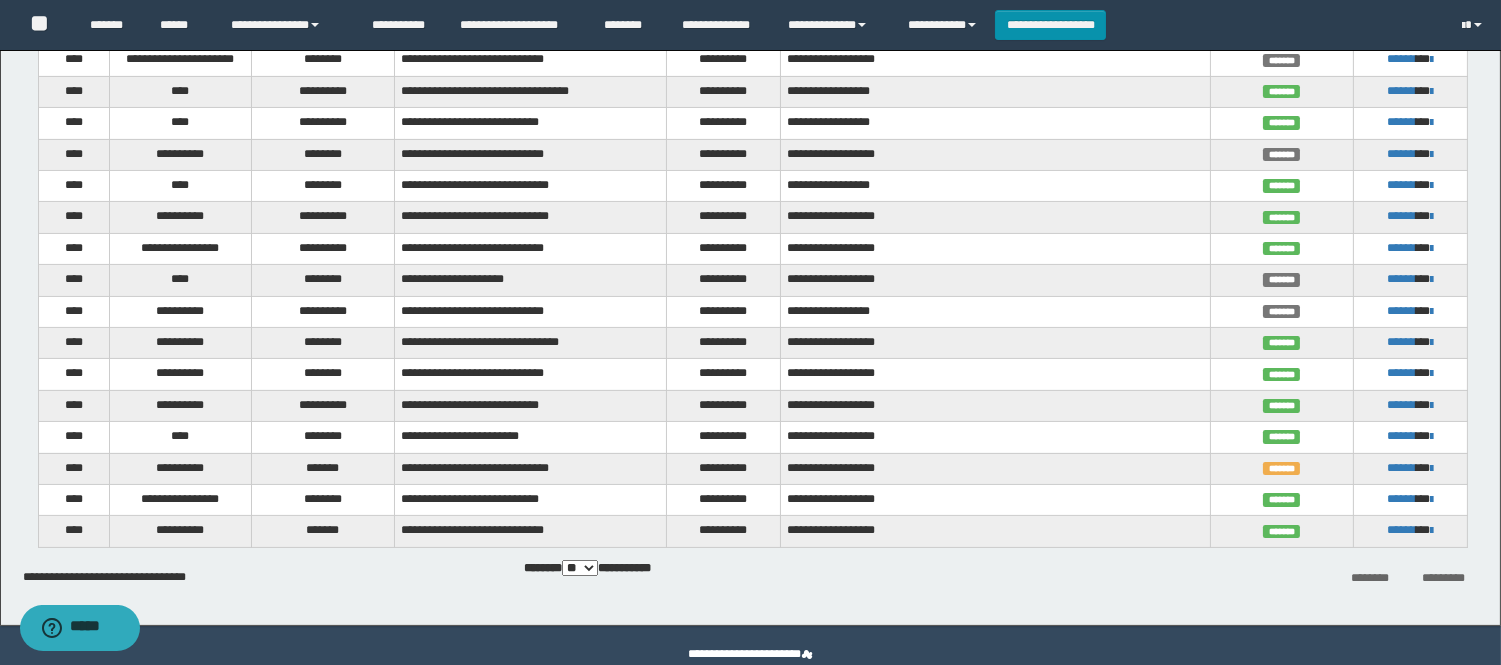 scroll, scrollTop: 788, scrollLeft: 0, axis: vertical 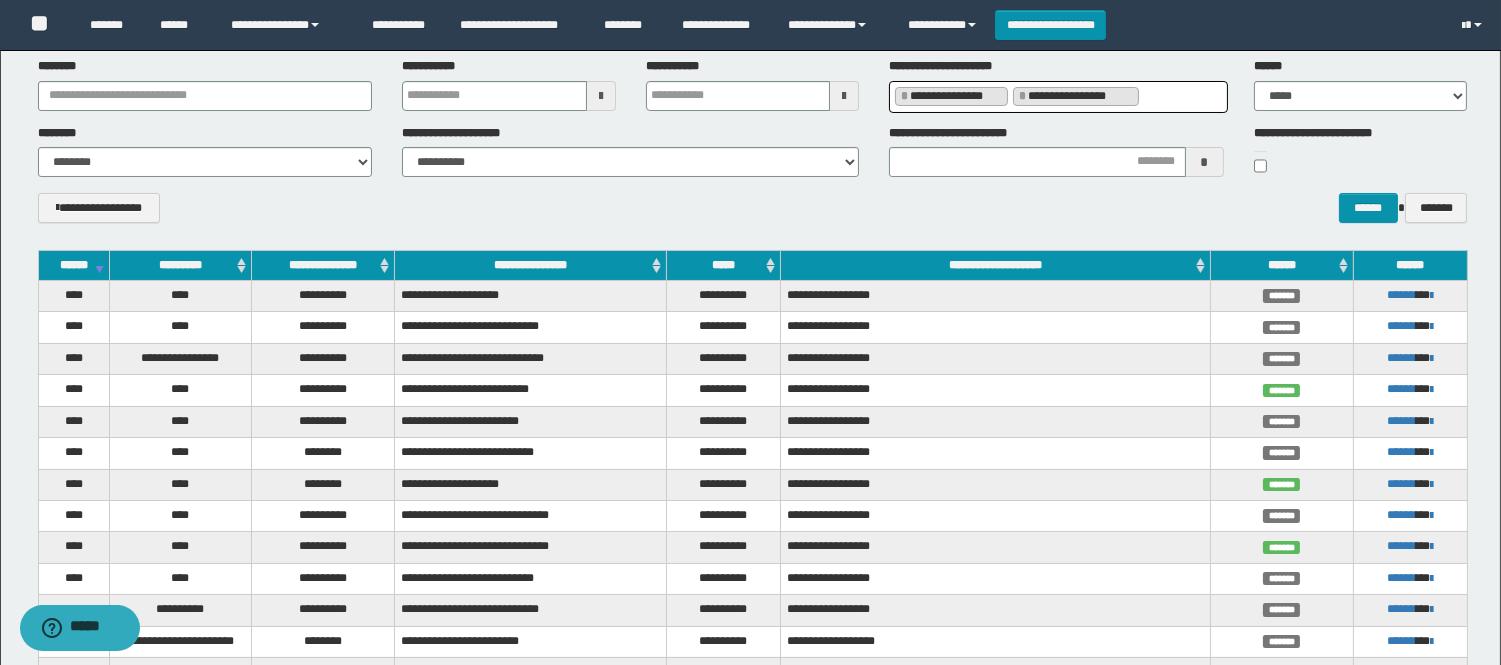 click on "**********" at bounding box center [752, 85] 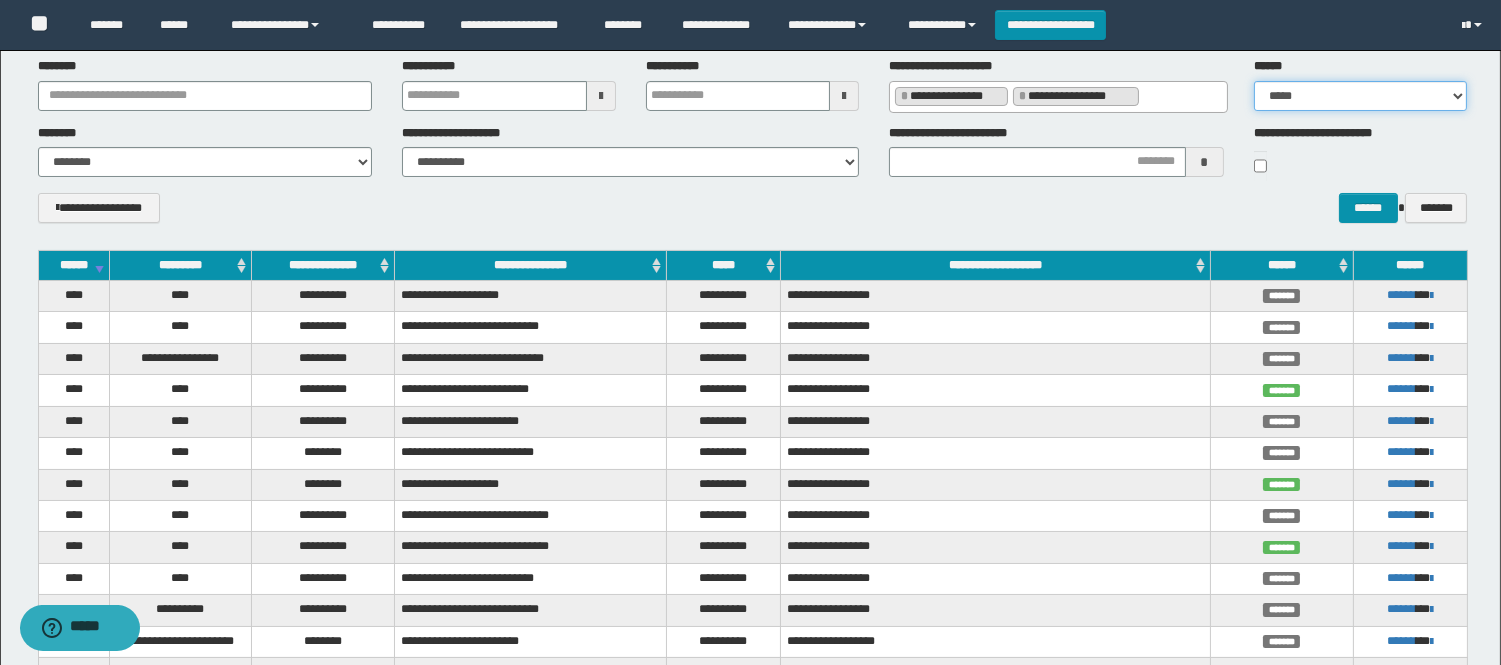 click on "*****
*******
*******
*******
*********" at bounding box center [1360, 96] 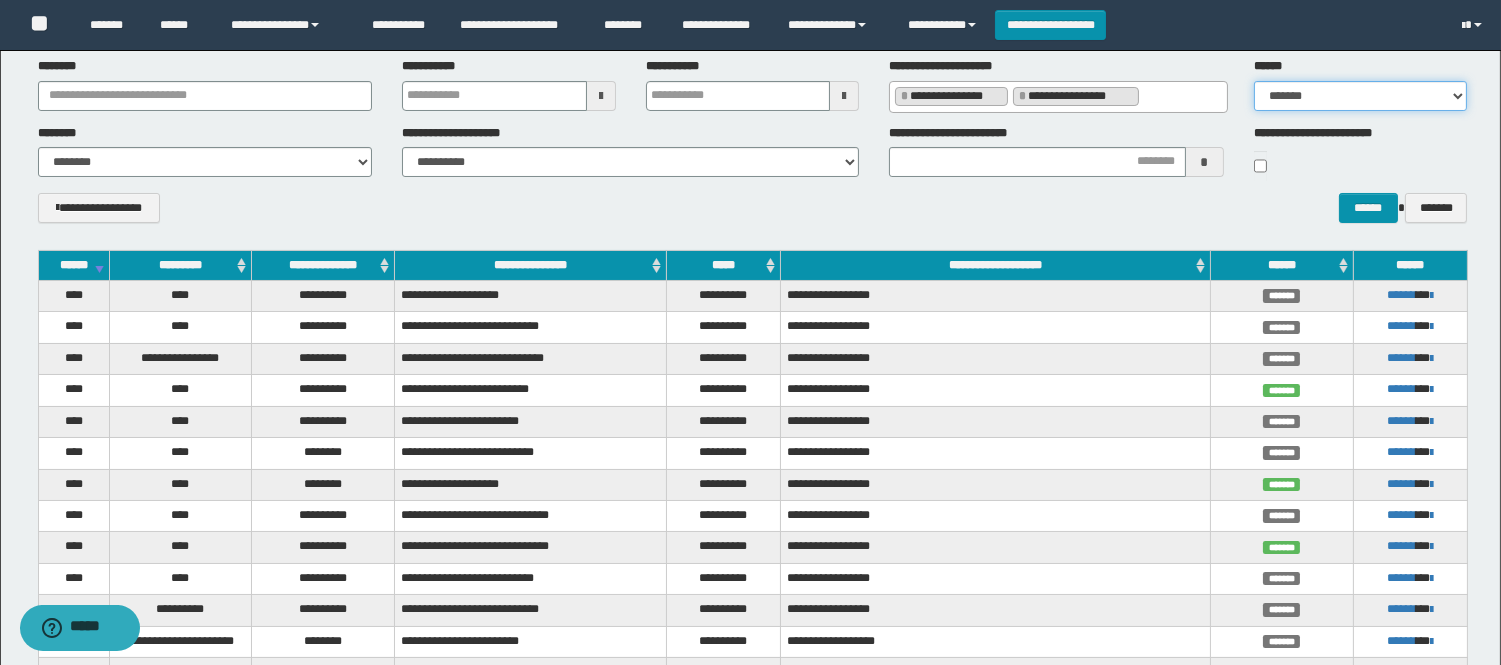 click on "*****
*******
*******
*******
*********" at bounding box center (1360, 96) 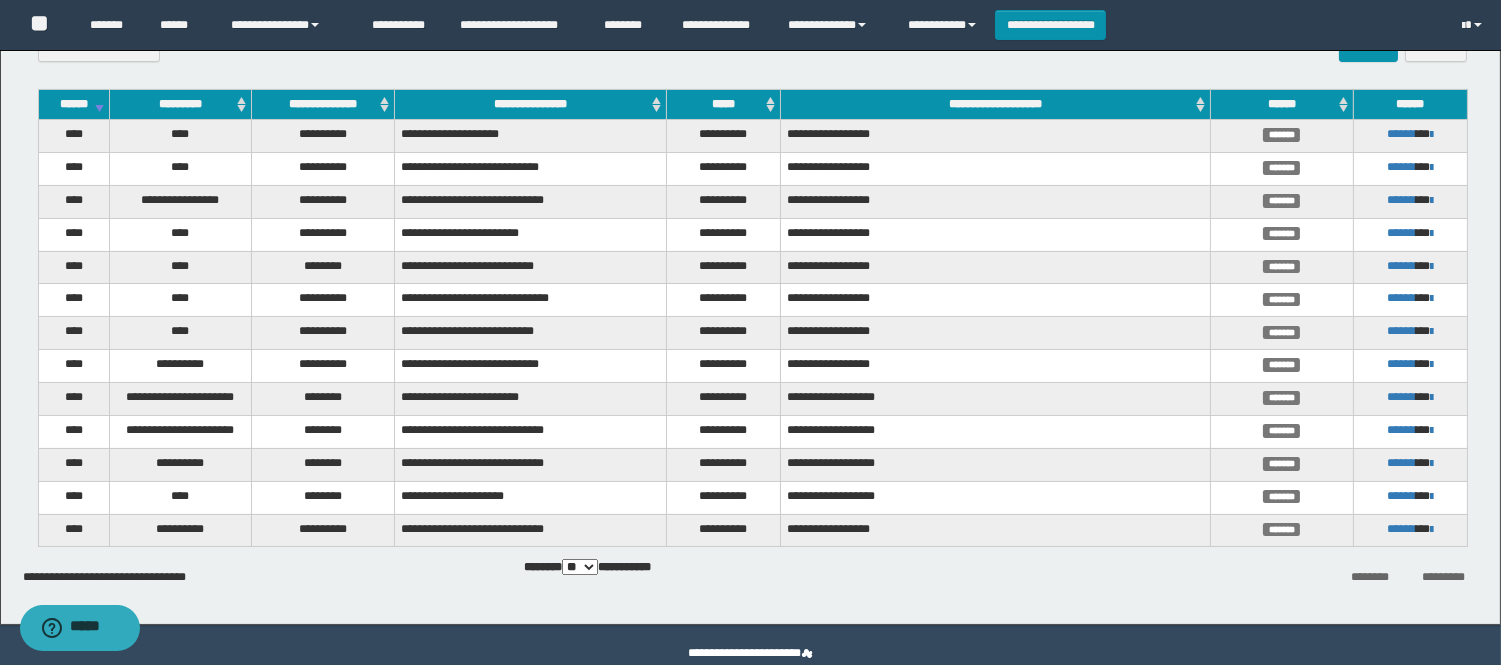 scroll, scrollTop: 302, scrollLeft: 0, axis: vertical 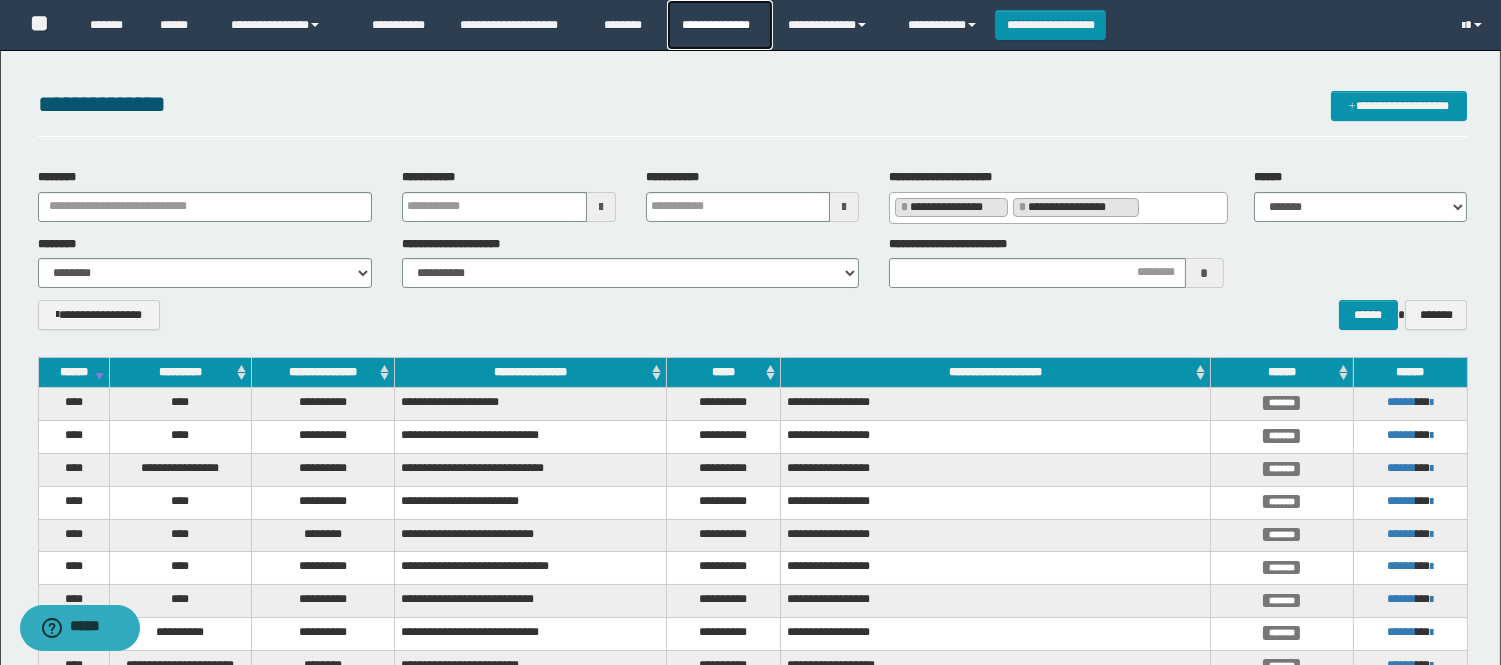 click on "**********" at bounding box center (719, 25) 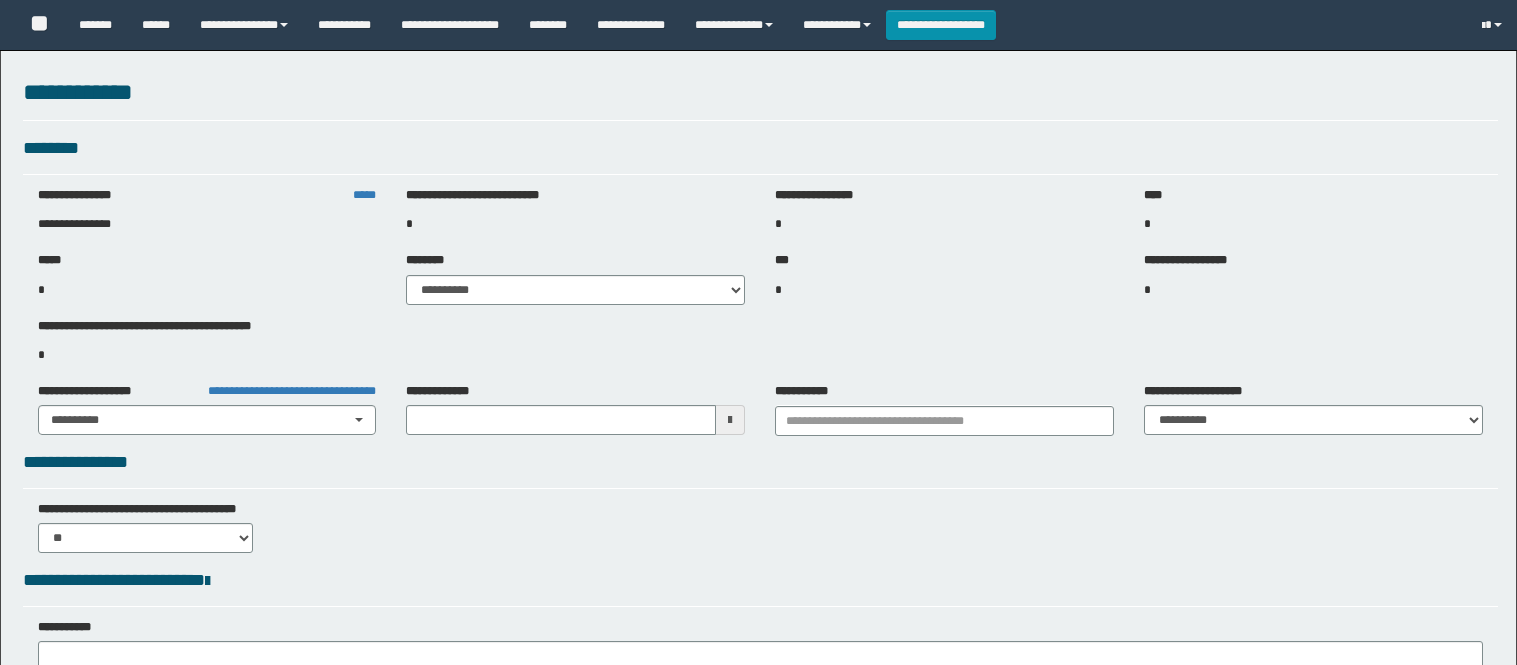 type on "**********" 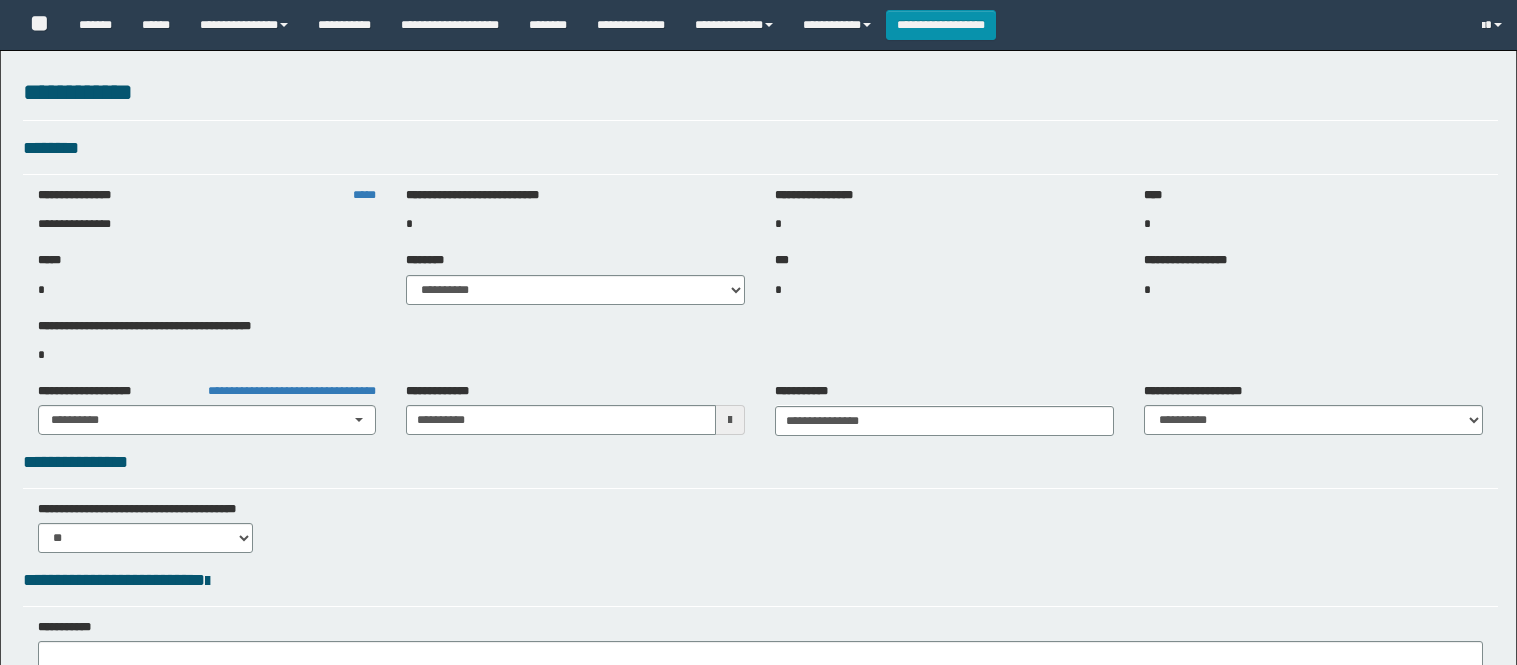 select on "***" 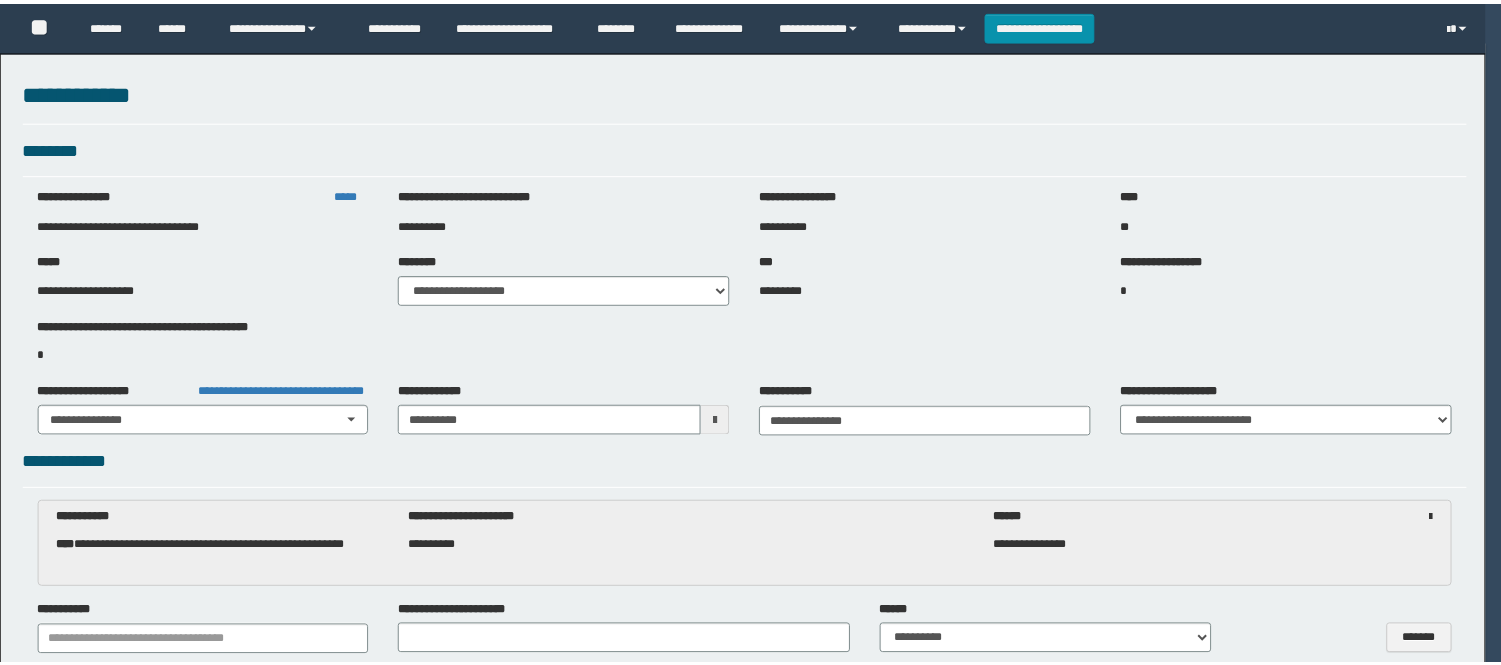 scroll, scrollTop: 0, scrollLeft: 0, axis: both 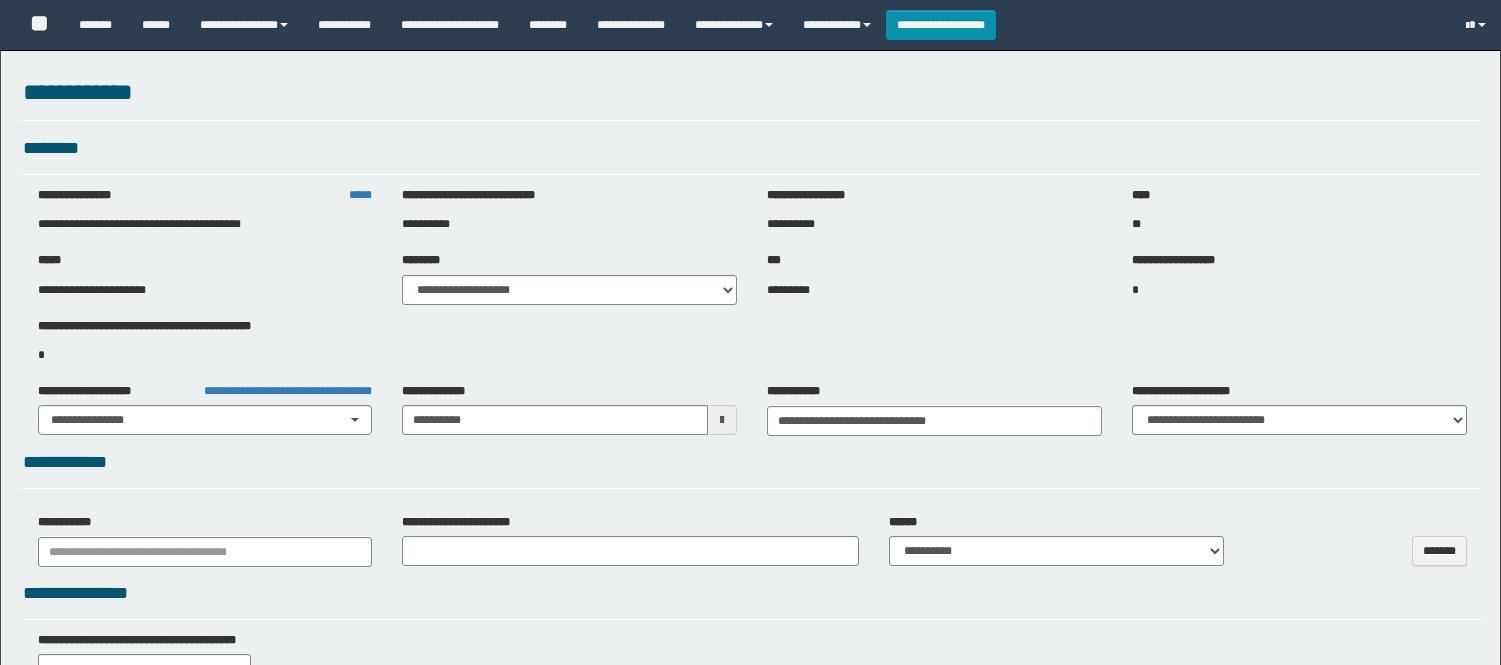 select on "***" 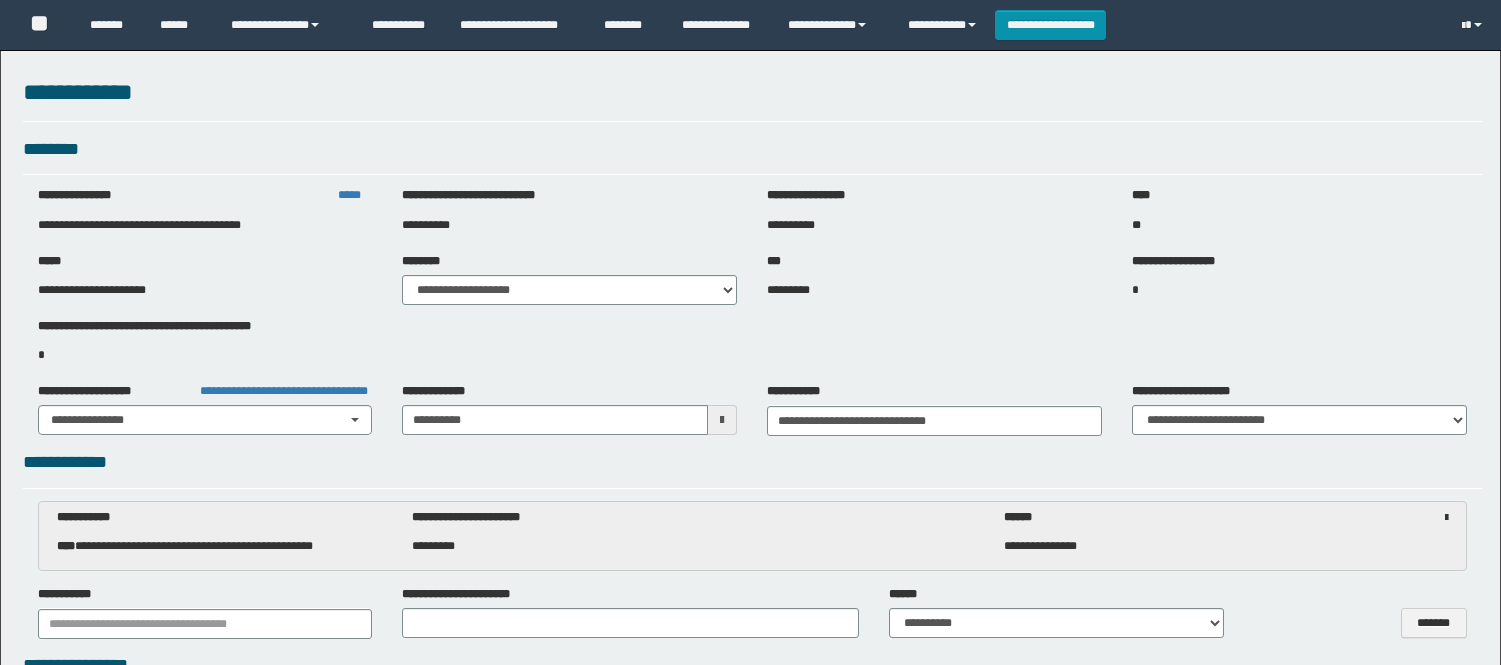 scroll, scrollTop: 0, scrollLeft: 0, axis: both 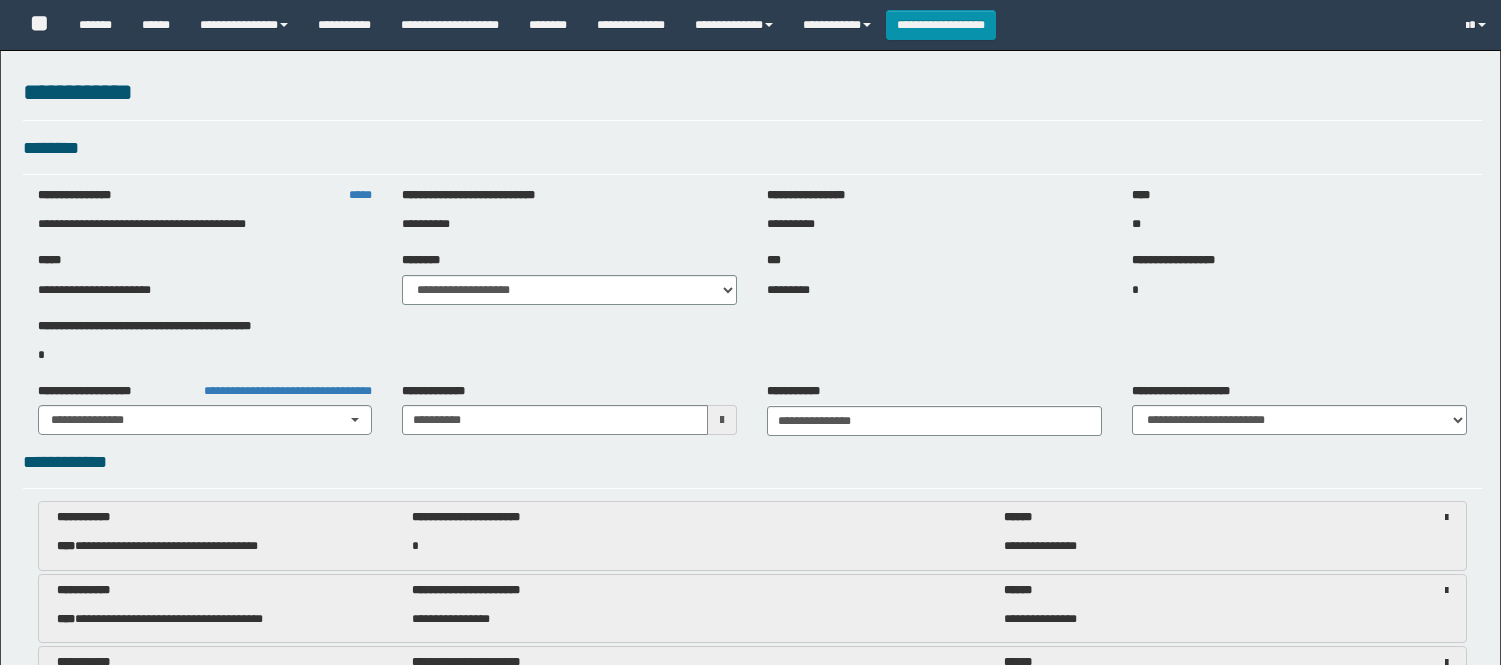 select on "***" 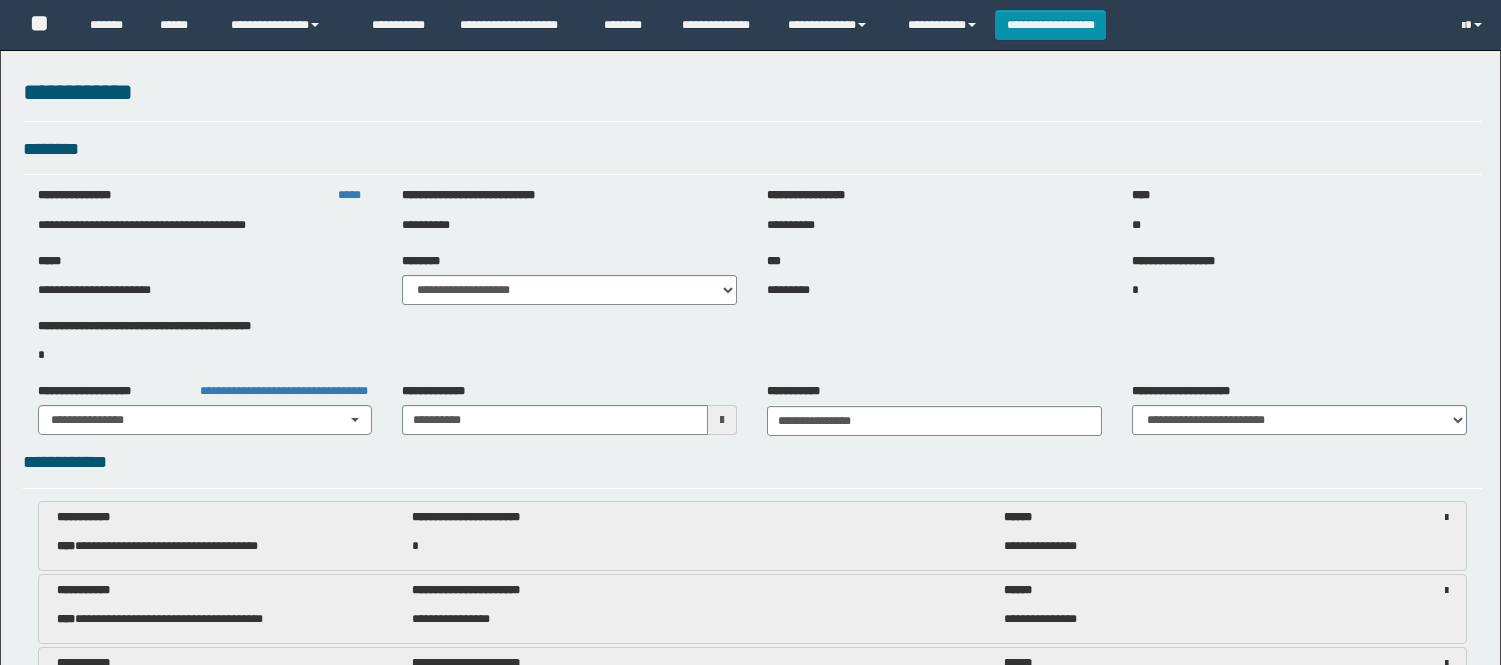 scroll, scrollTop: 0, scrollLeft: 0, axis: both 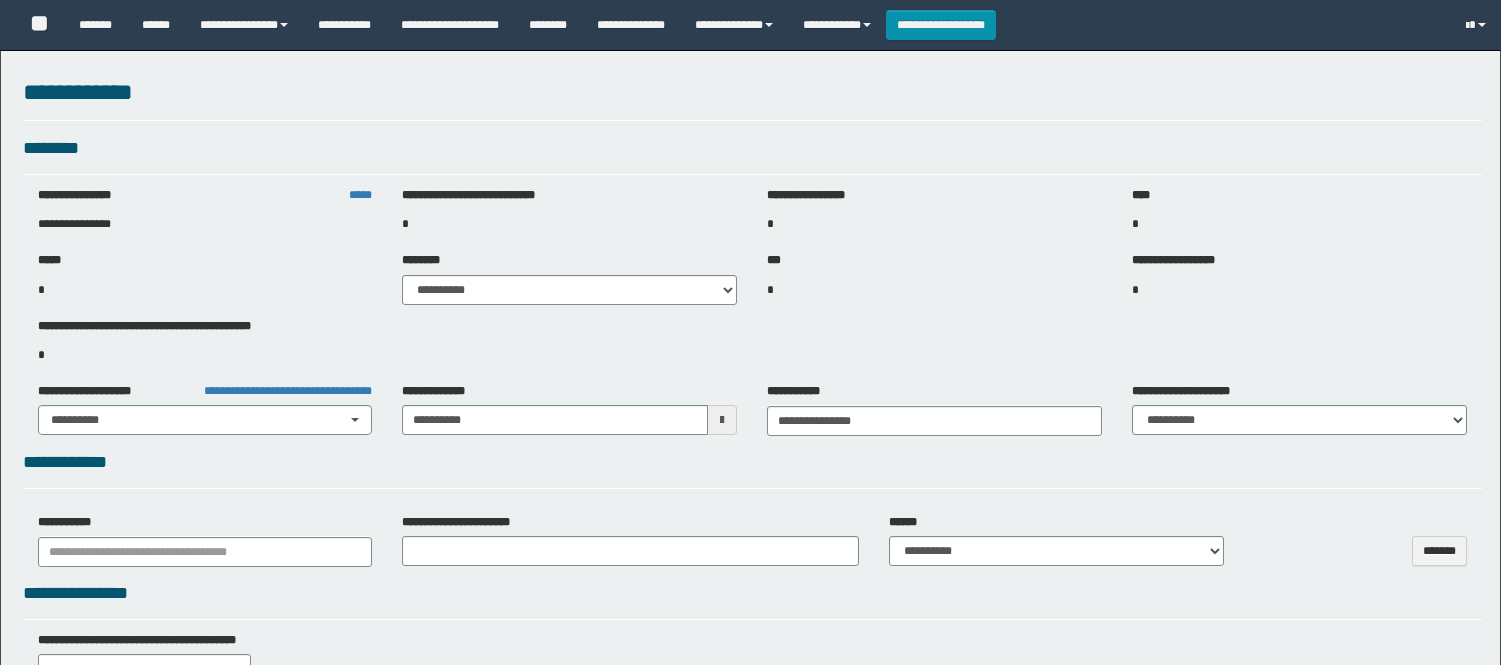 select on "***" 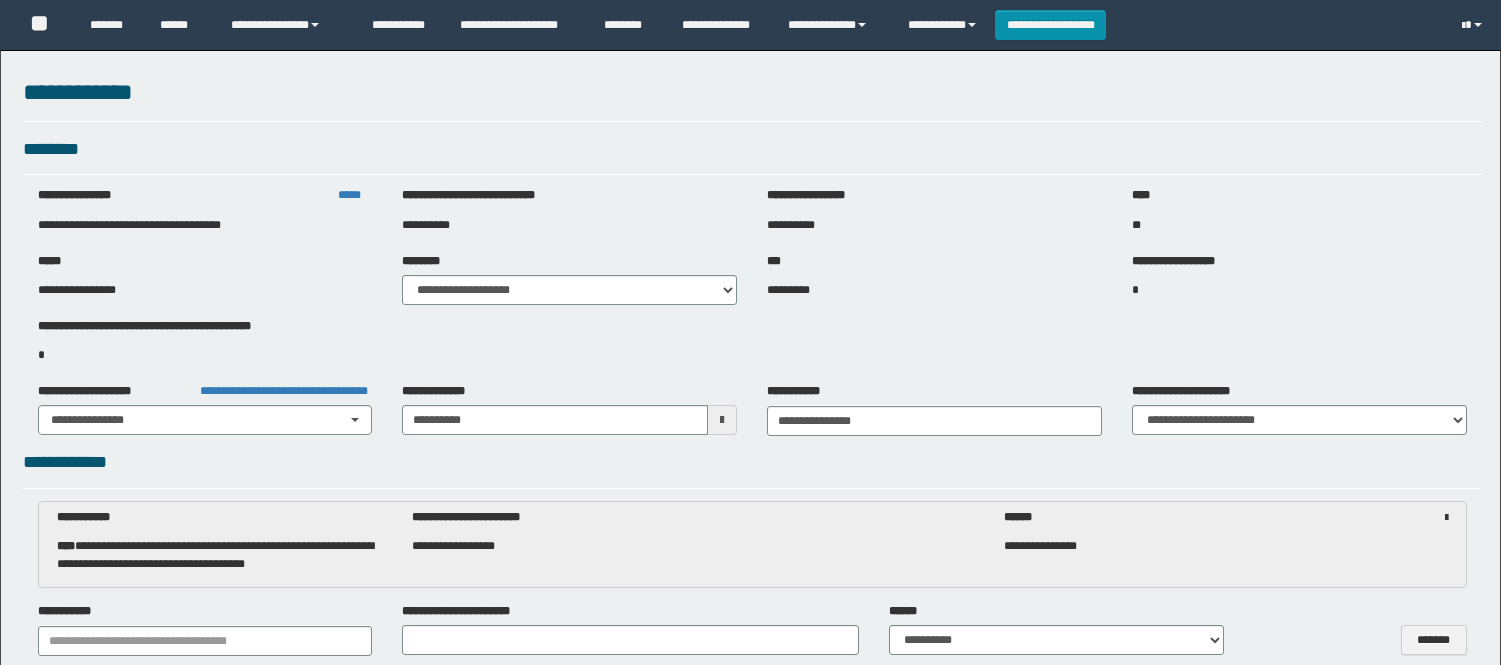scroll, scrollTop: 0, scrollLeft: 0, axis: both 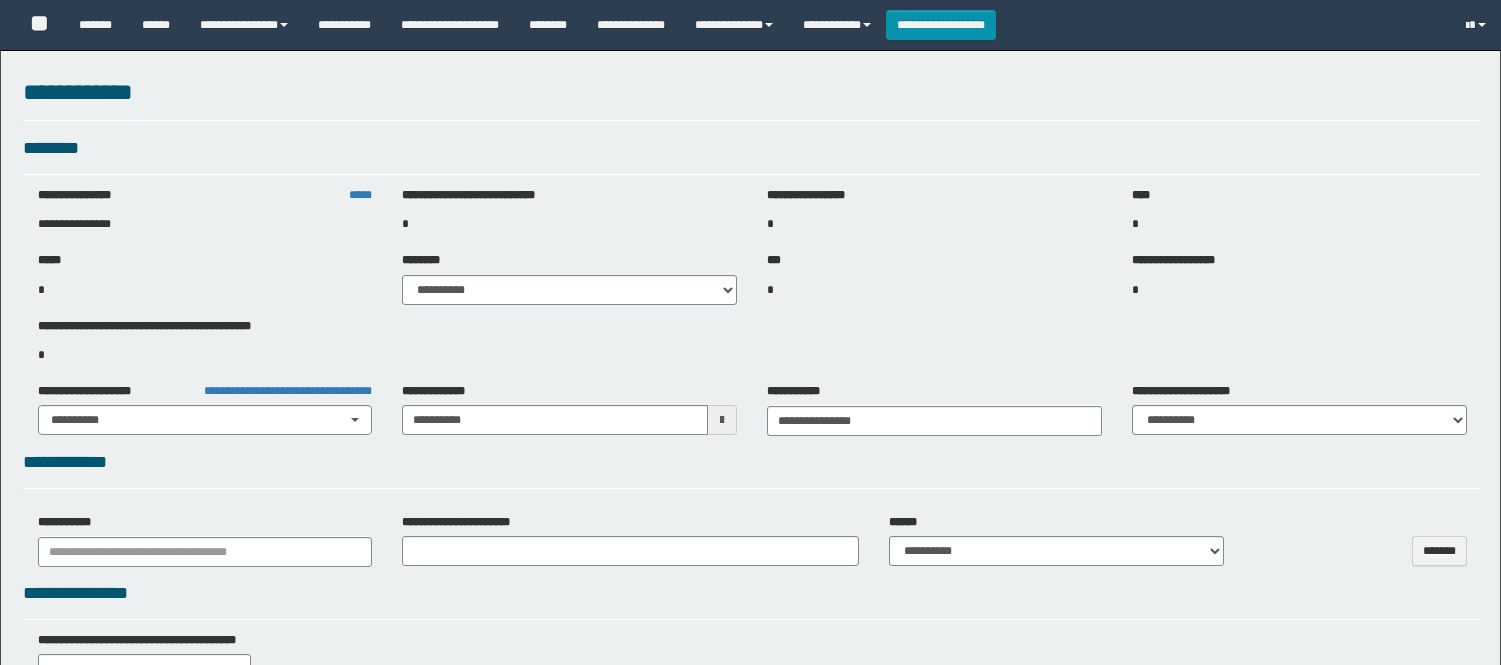 select on "***" 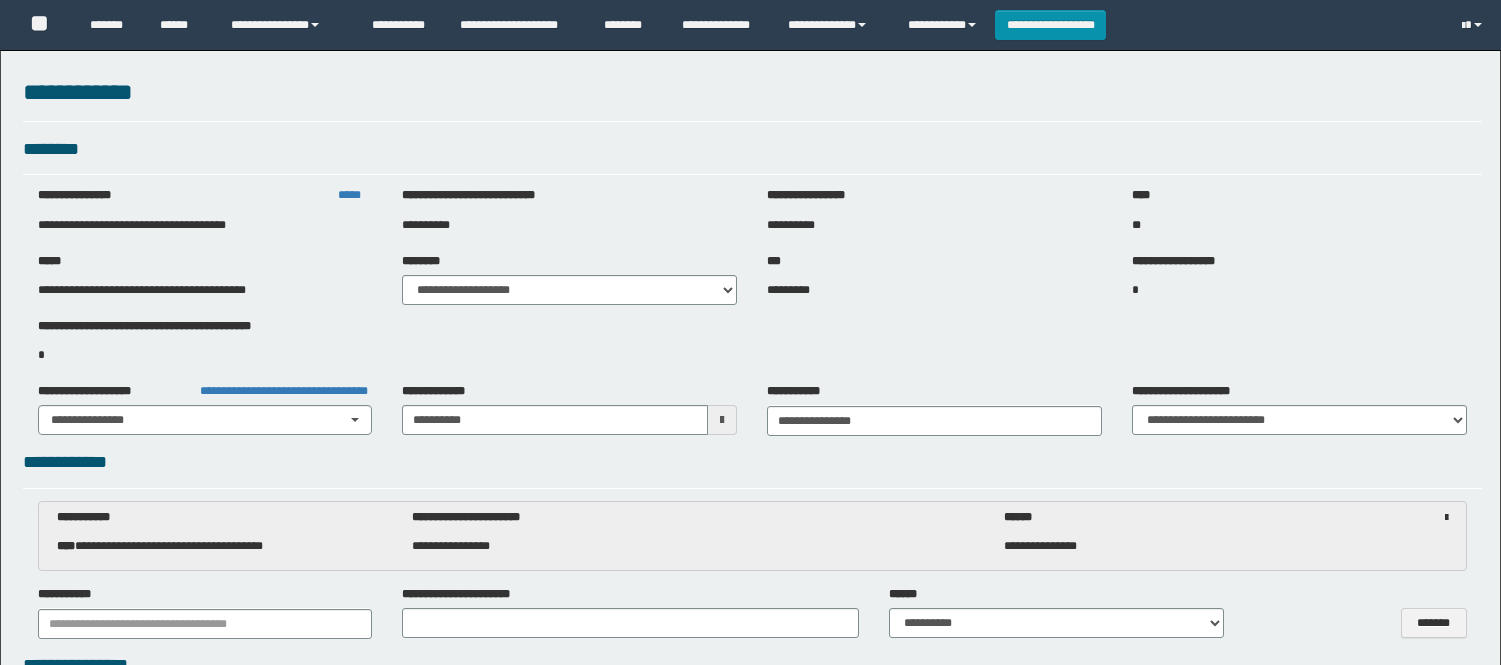 scroll, scrollTop: 0, scrollLeft: 0, axis: both 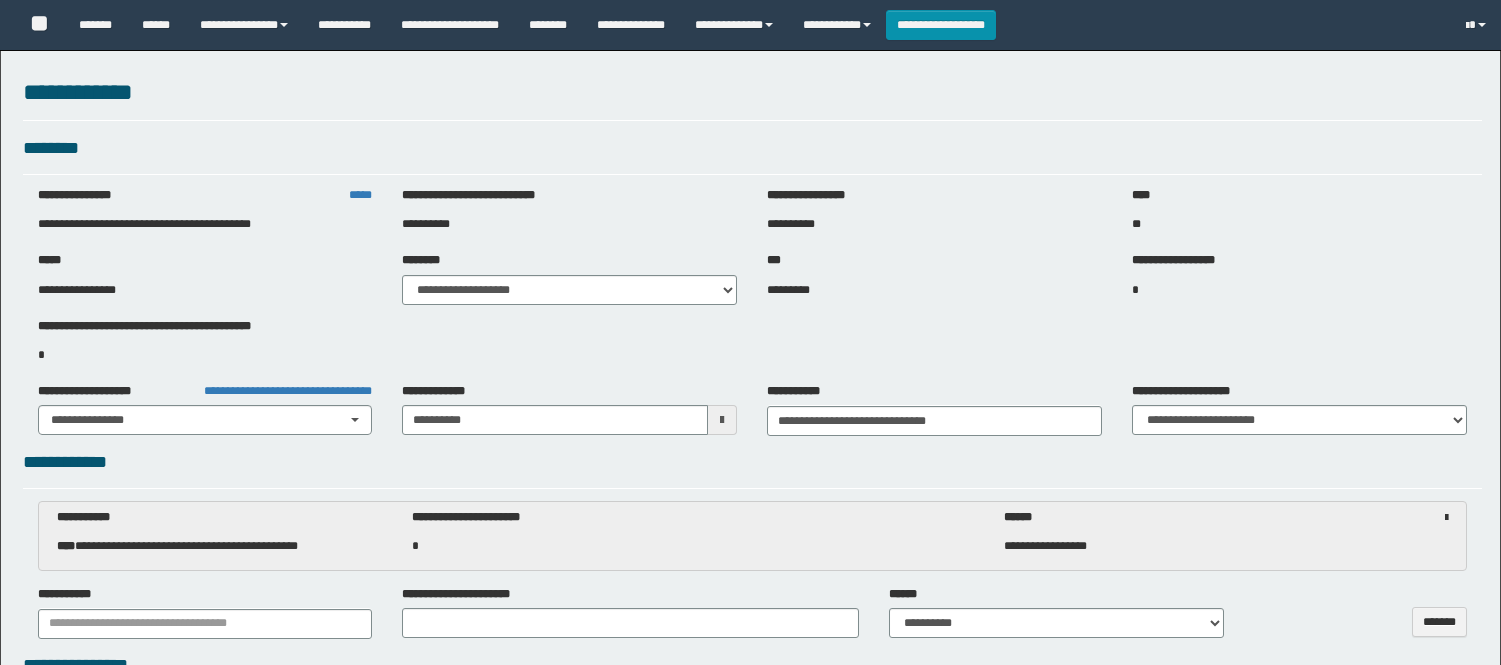select on "***" 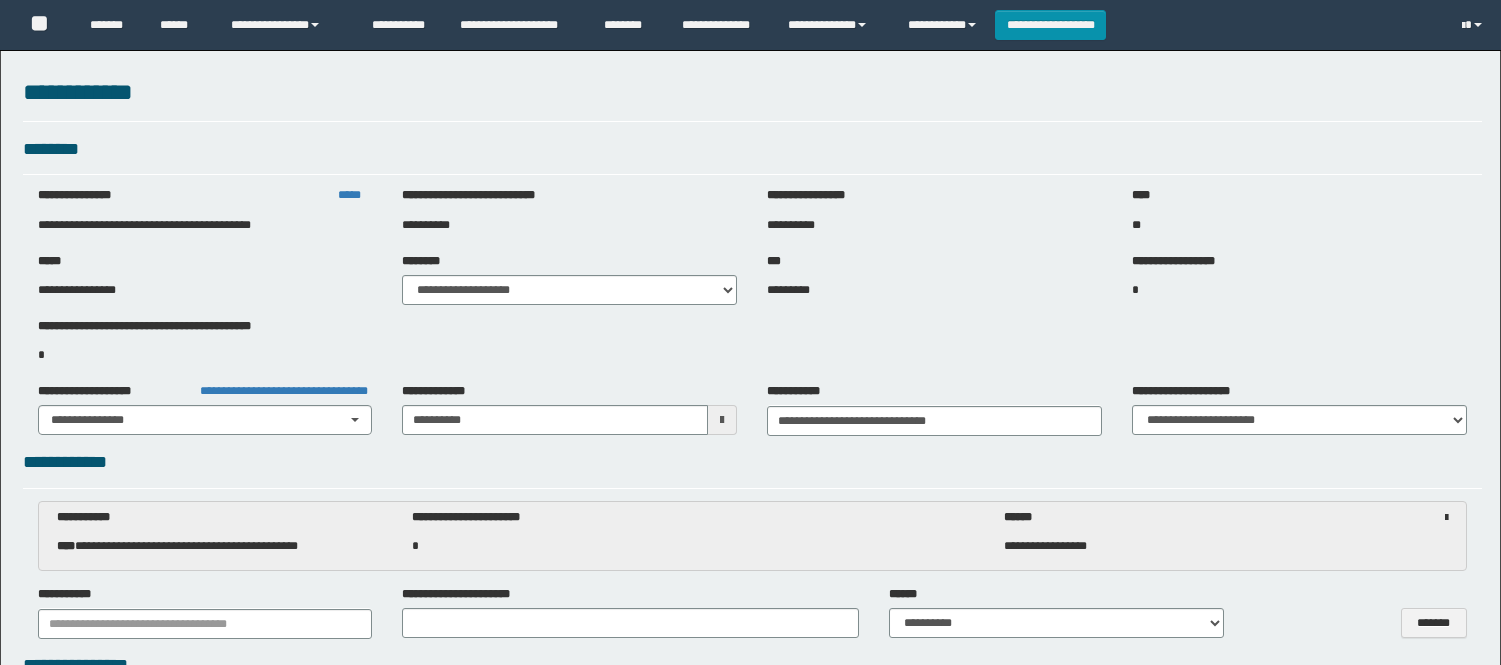 scroll, scrollTop: 0, scrollLeft: 0, axis: both 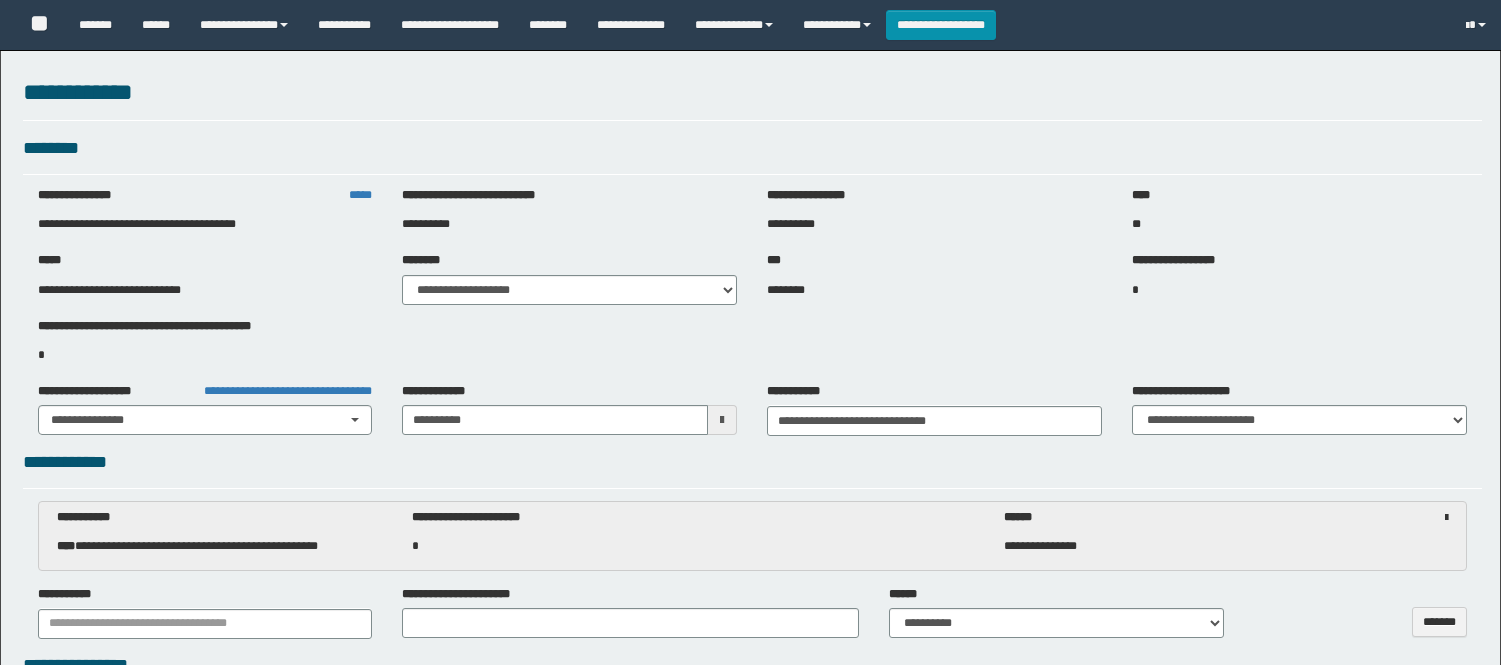 select on "***" 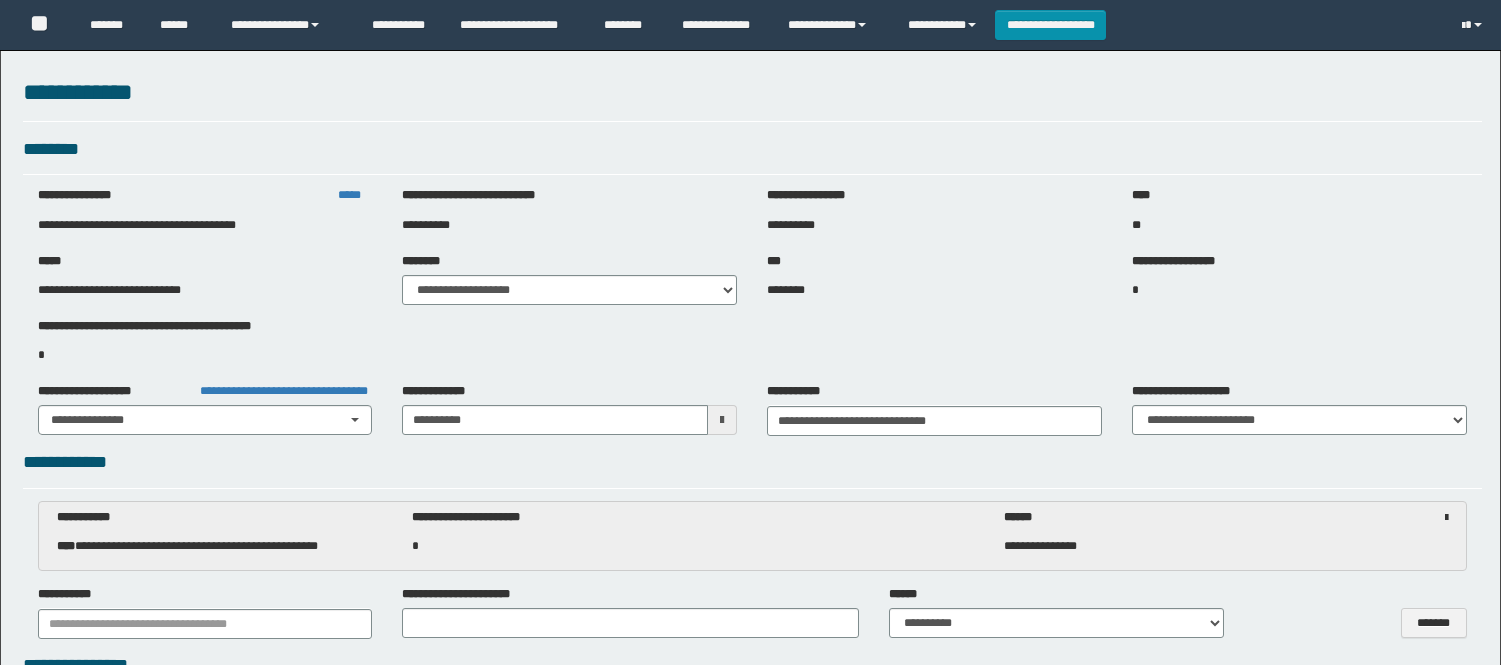 scroll, scrollTop: 0, scrollLeft: 0, axis: both 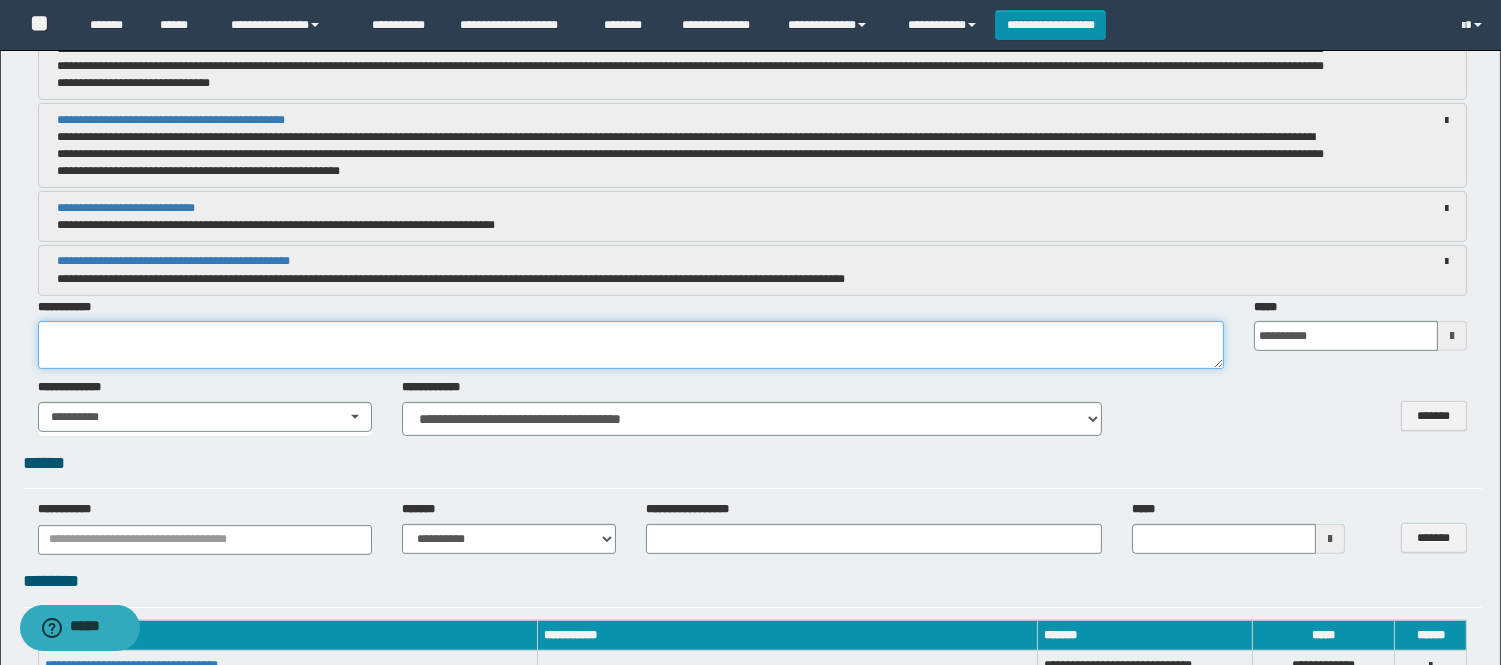 click at bounding box center [631, 345] 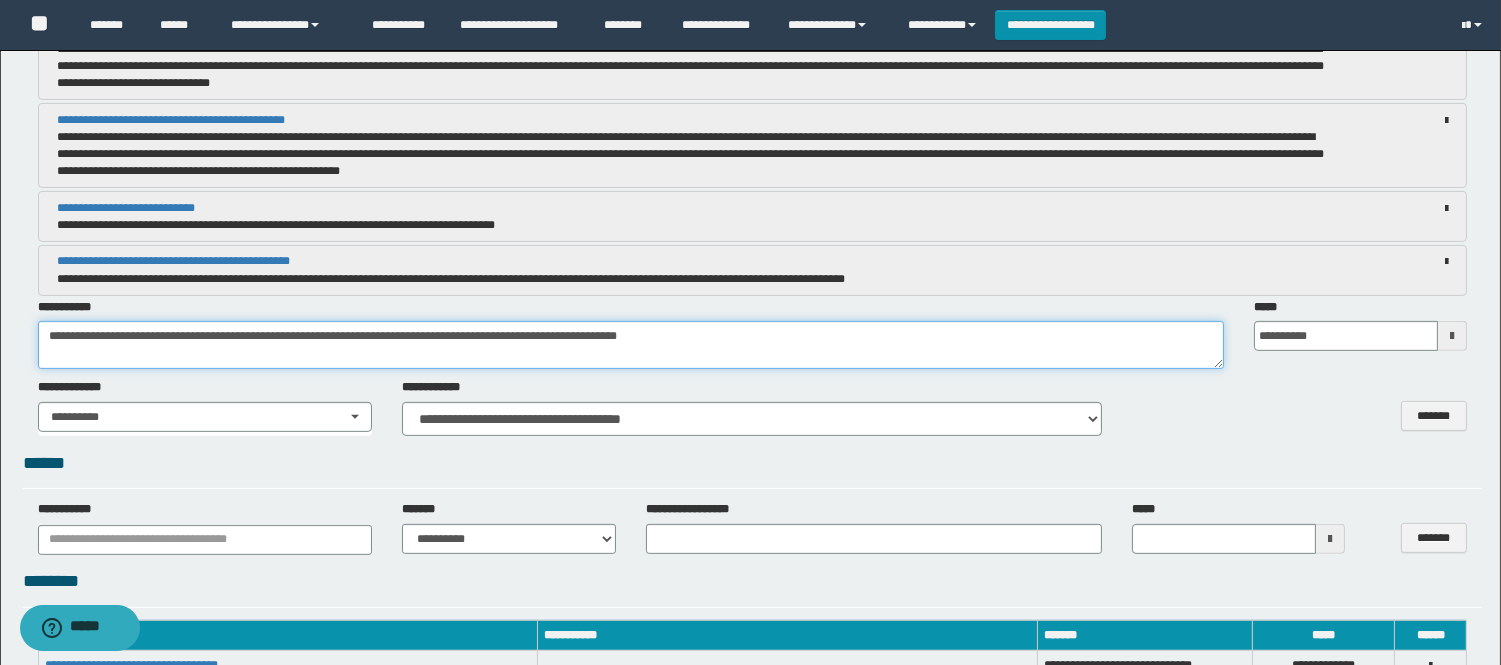 click on "**********" at bounding box center [631, 345] 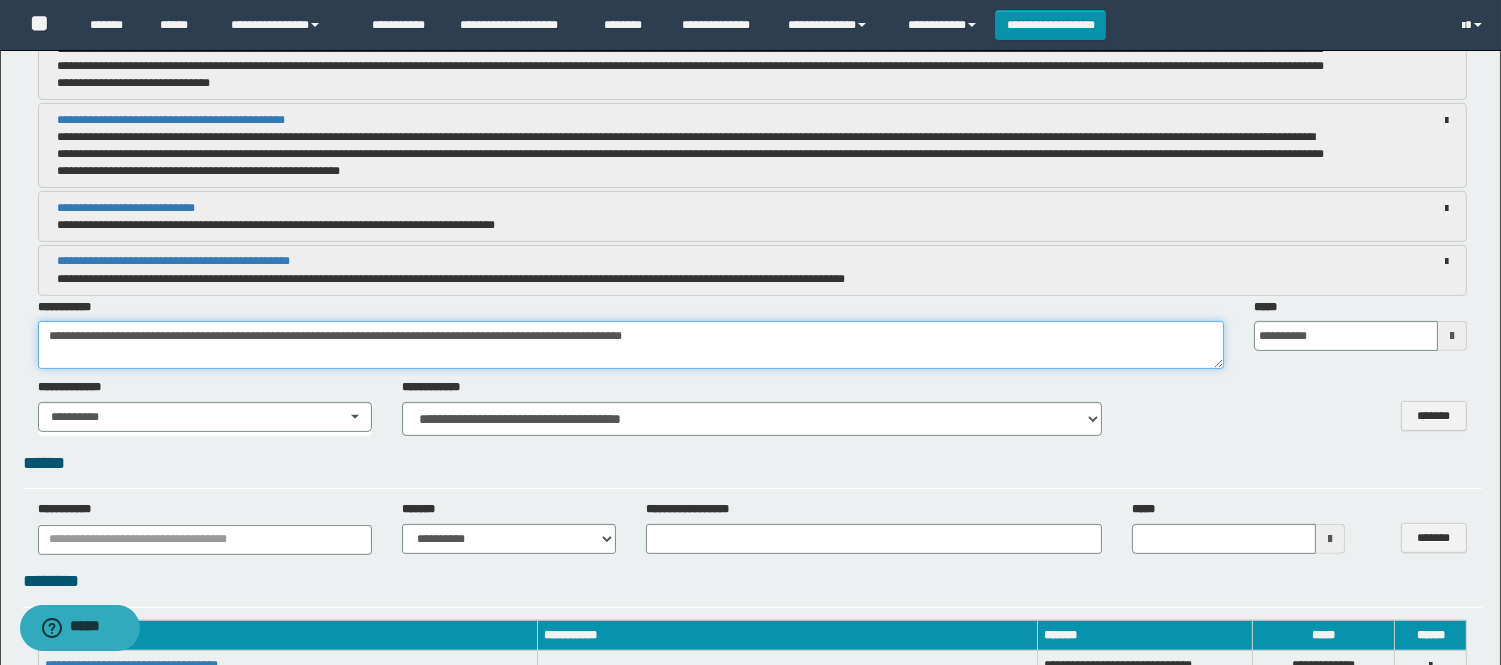 drag, startPoint x: 496, startPoint y: 332, endPoint x: 947, endPoint y: 326, distance: 451.03992 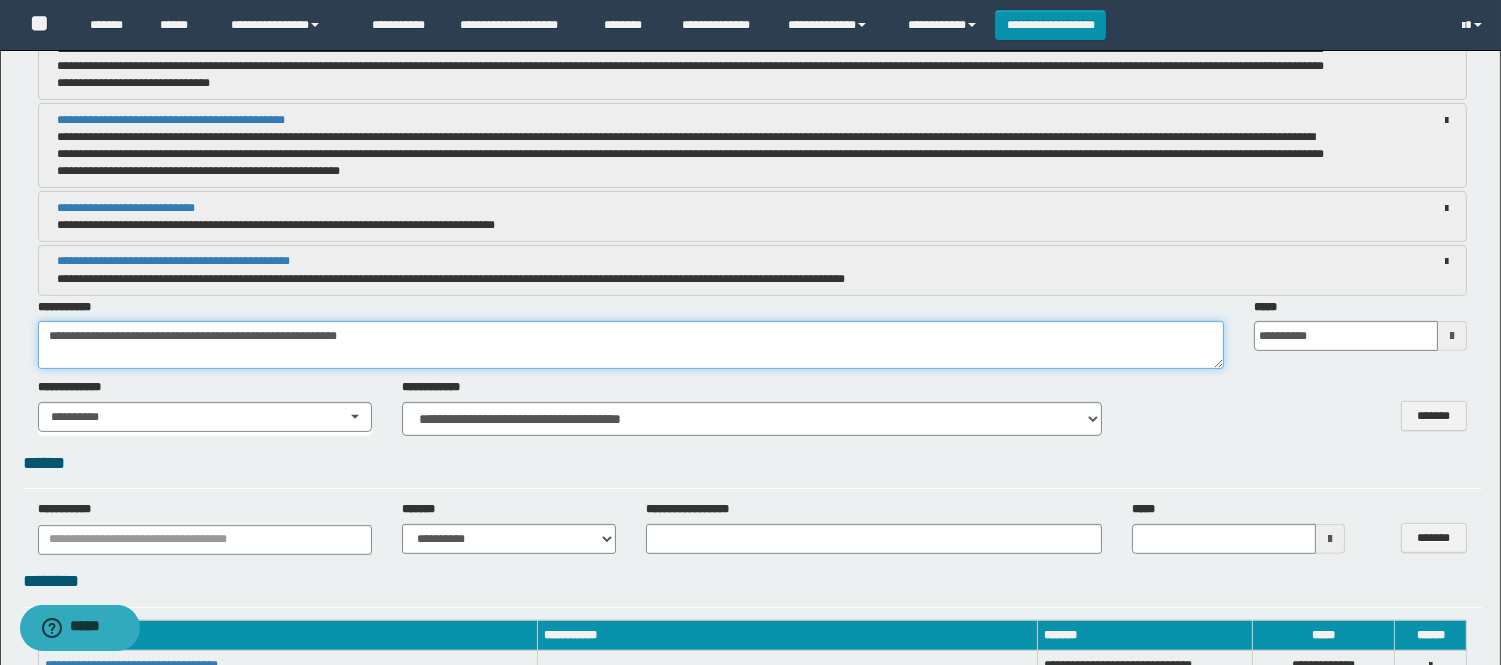 click on "**********" at bounding box center (631, 345) 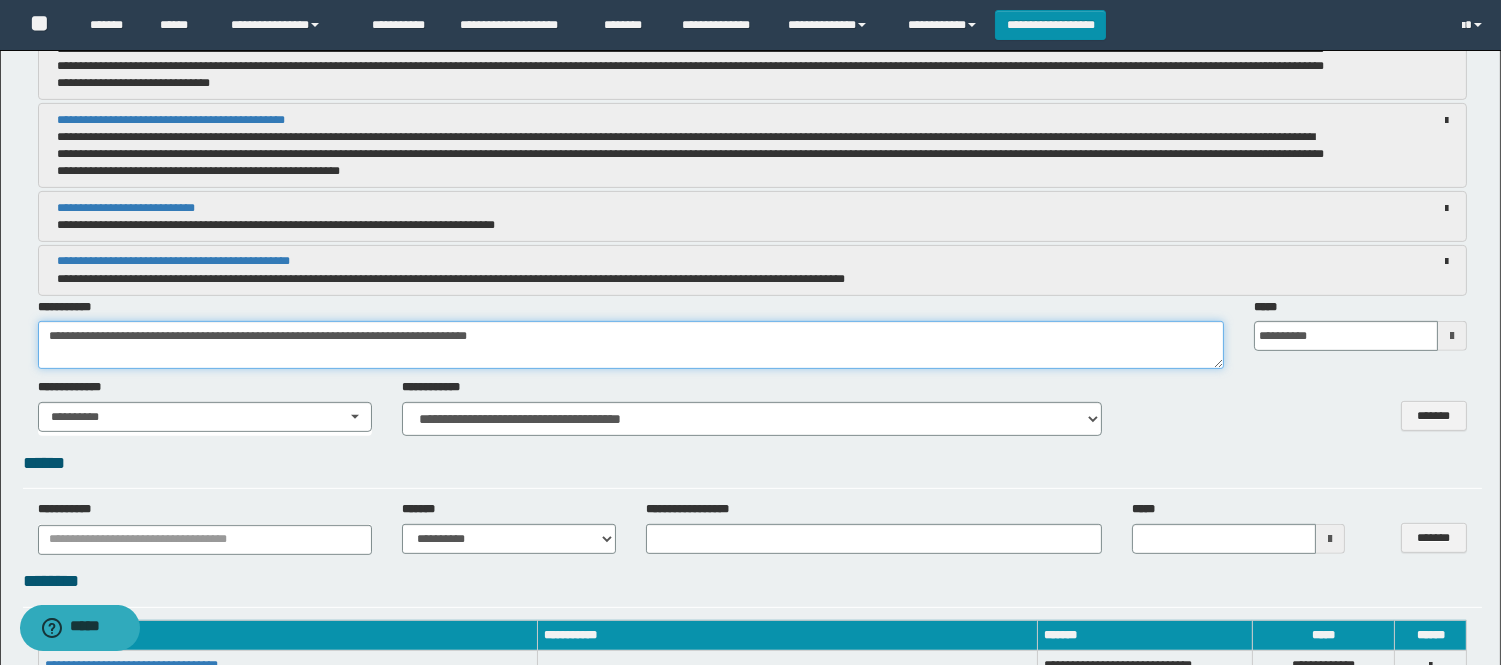 click on "**********" at bounding box center [631, 345] 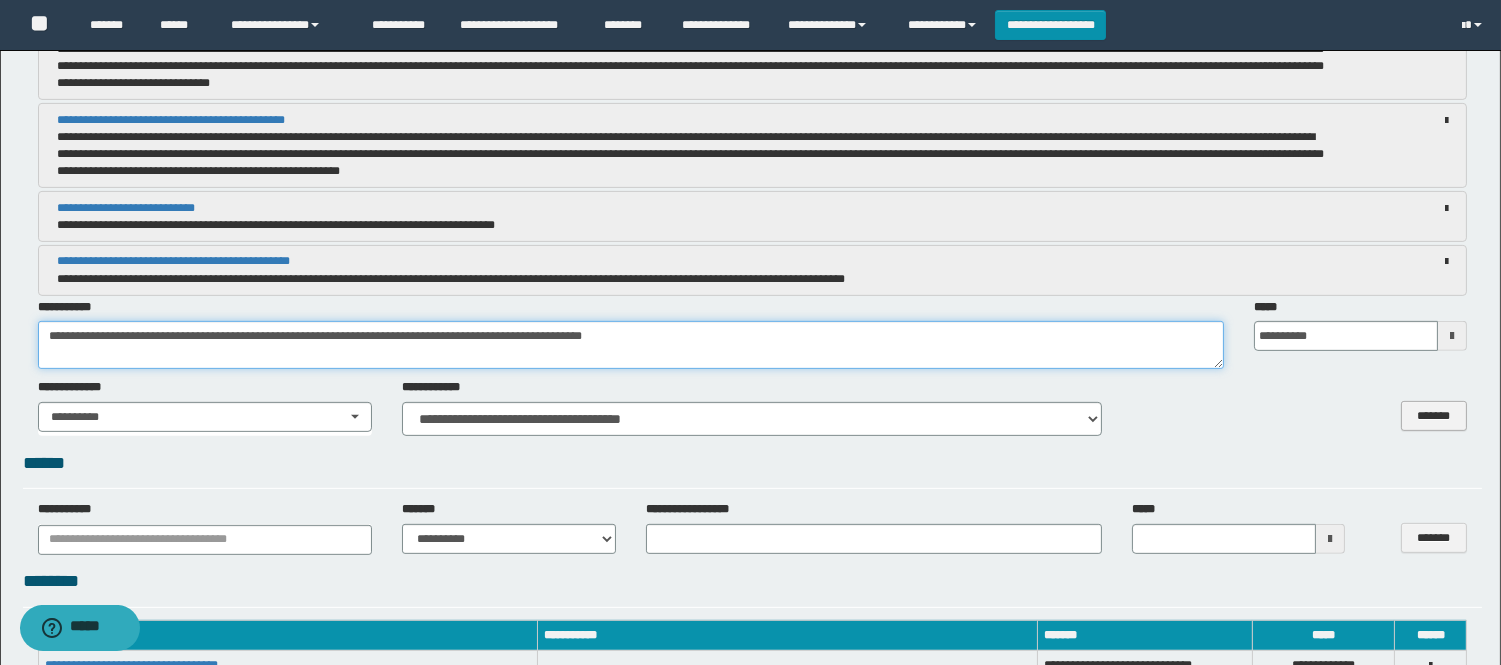 type on "**********" 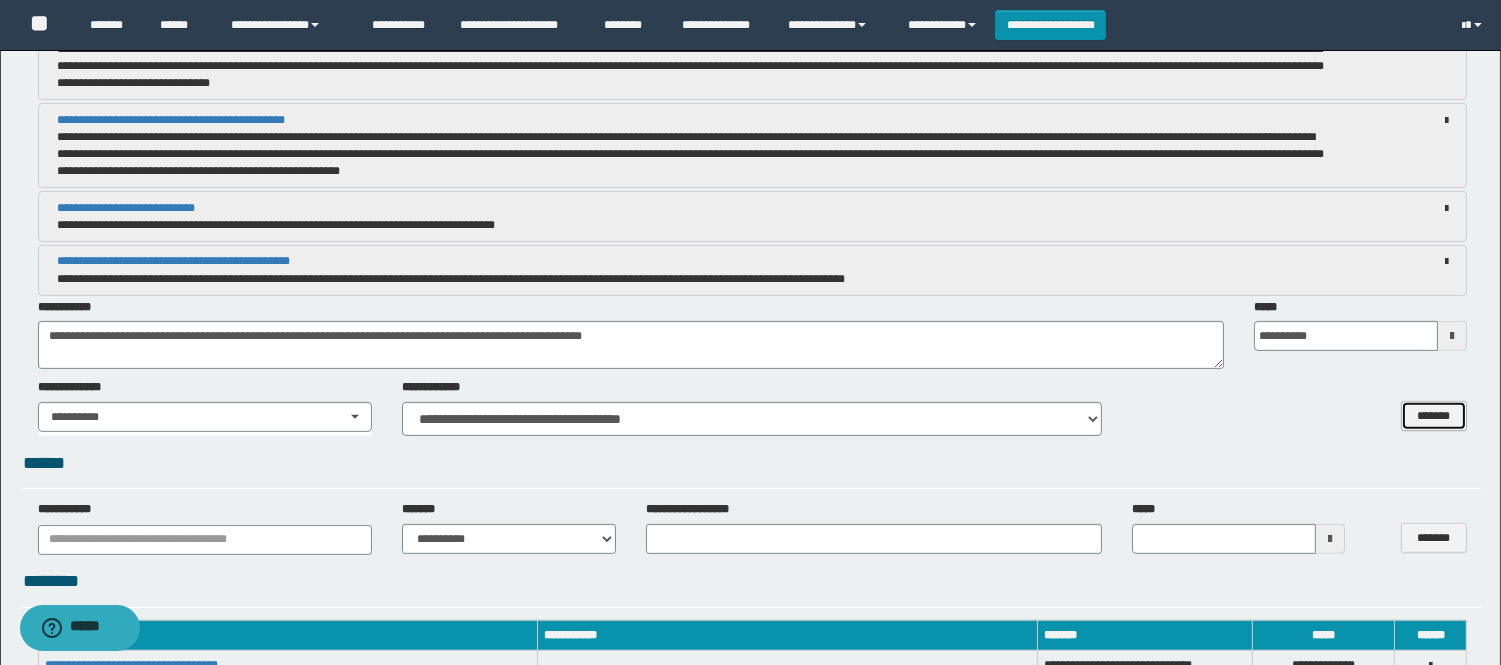 click on "*******" at bounding box center [1434, 416] 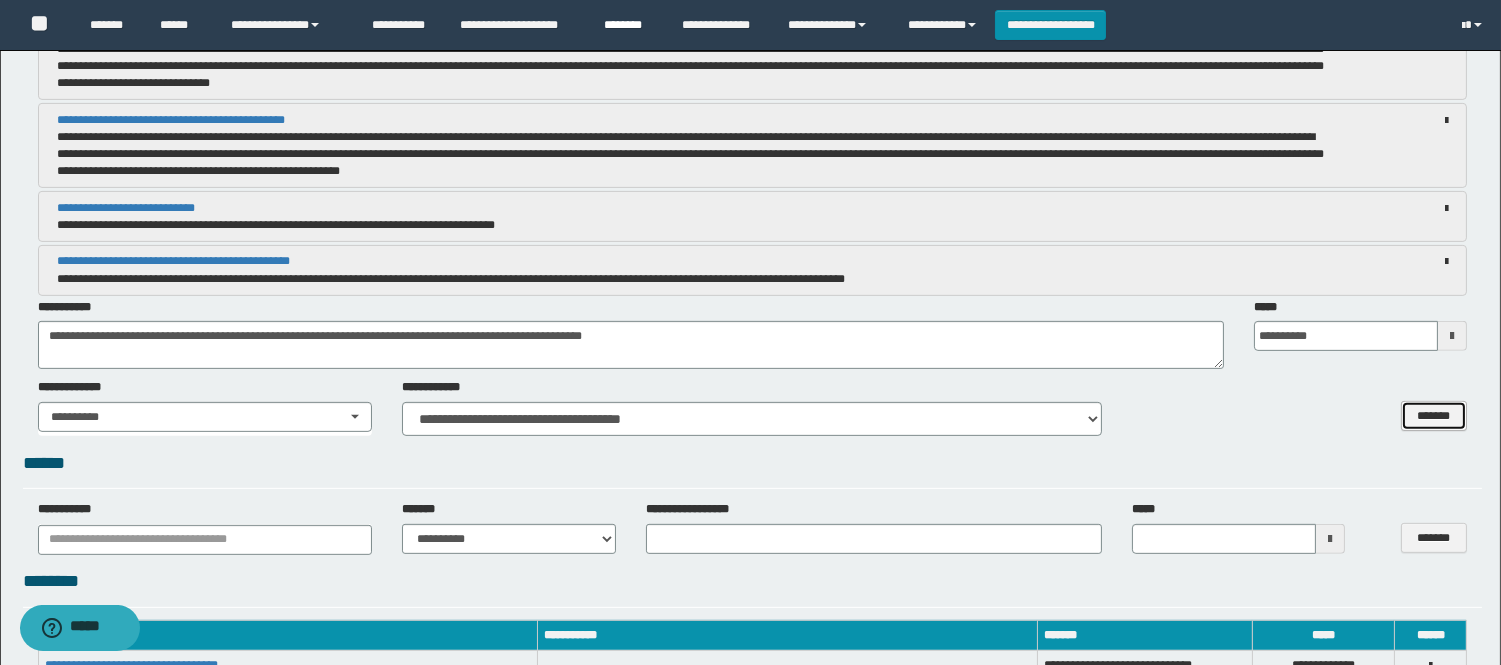 type 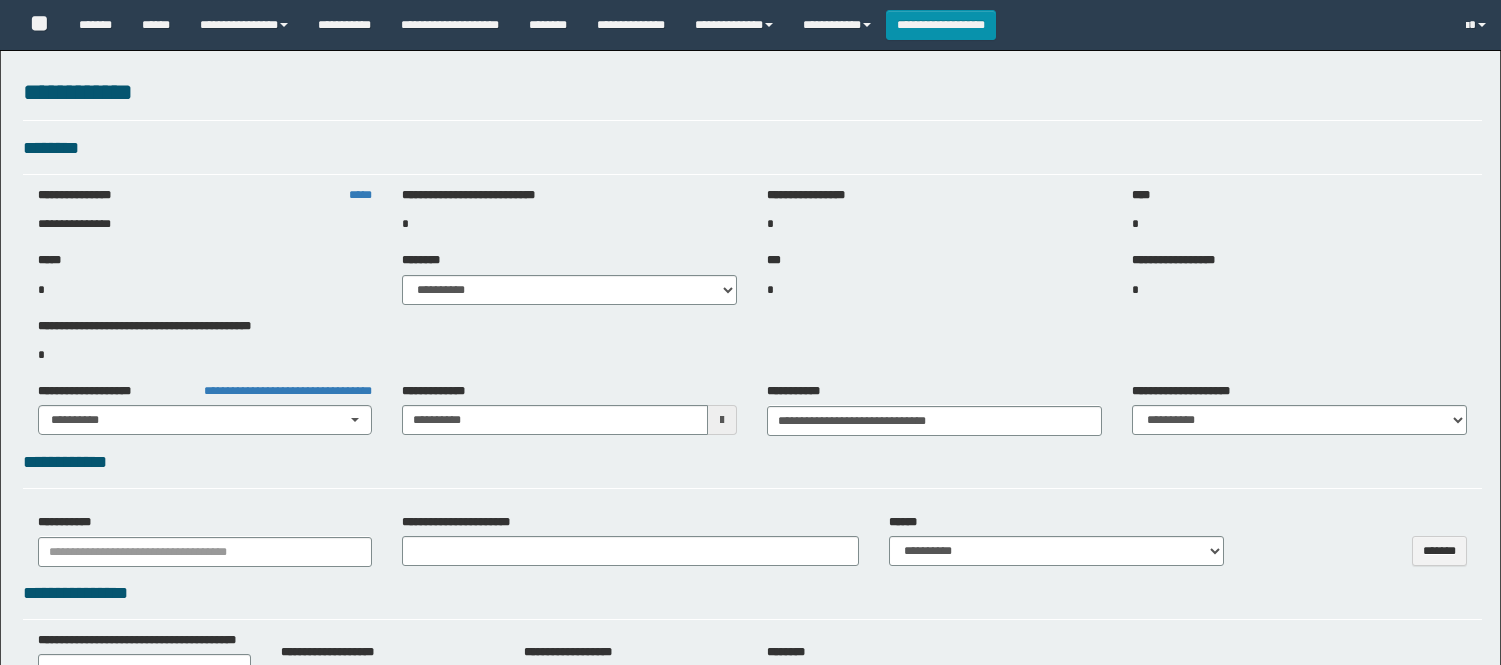 select on "****" 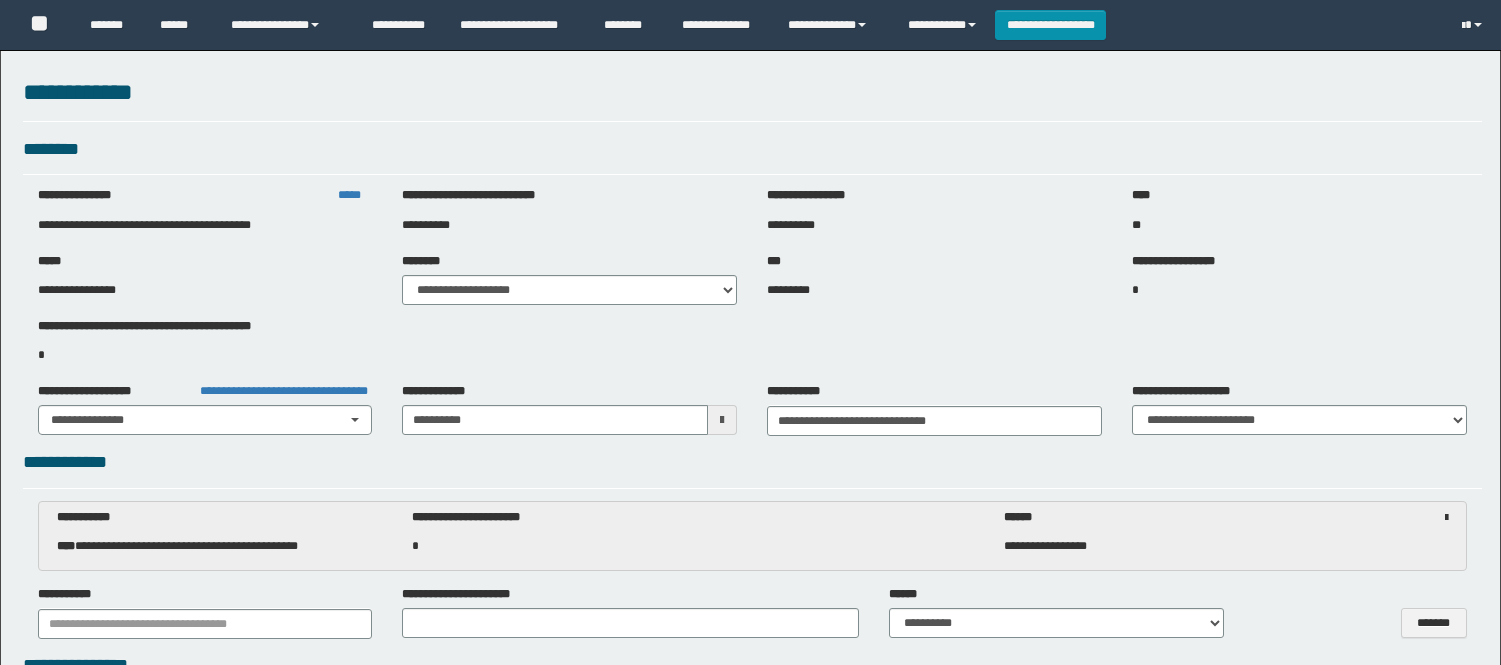 scroll, scrollTop: 0, scrollLeft: 0, axis: both 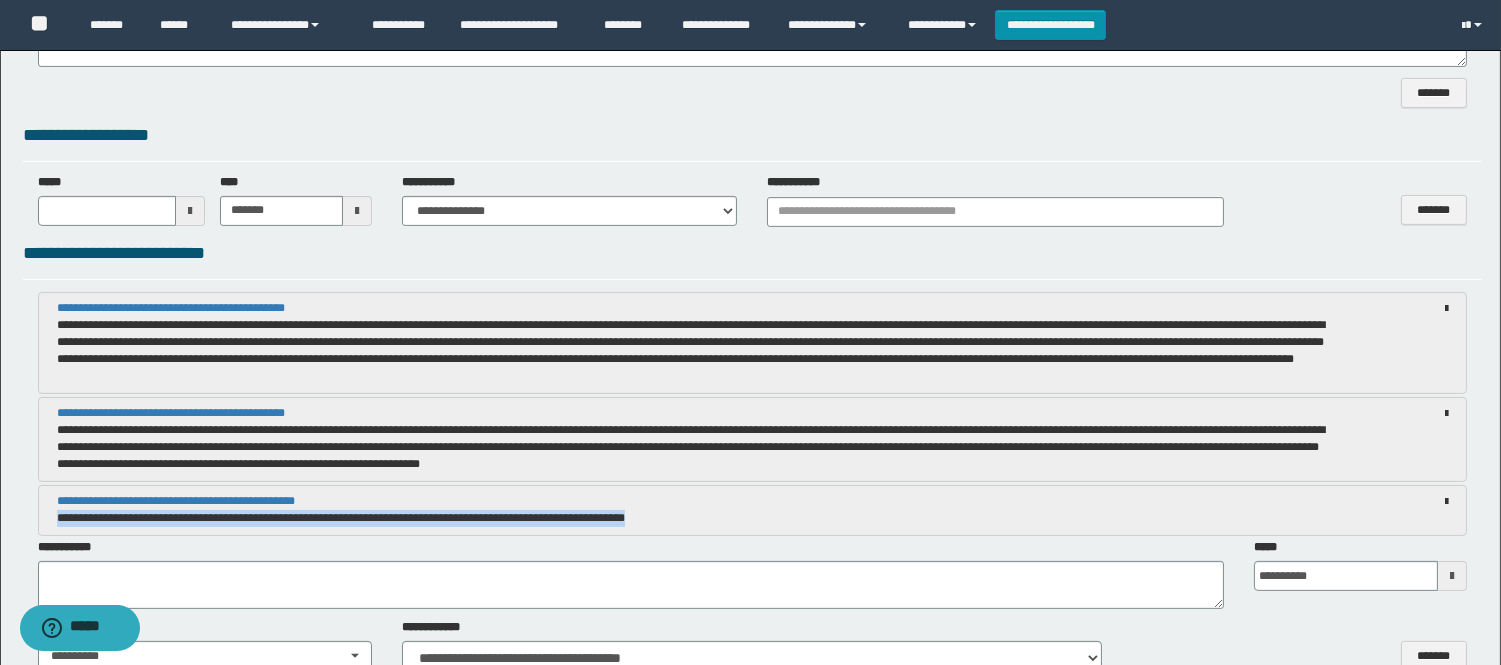 drag, startPoint x: 926, startPoint y: 515, endPoint x: 30, endPoint y: 523, distance: 896.0357 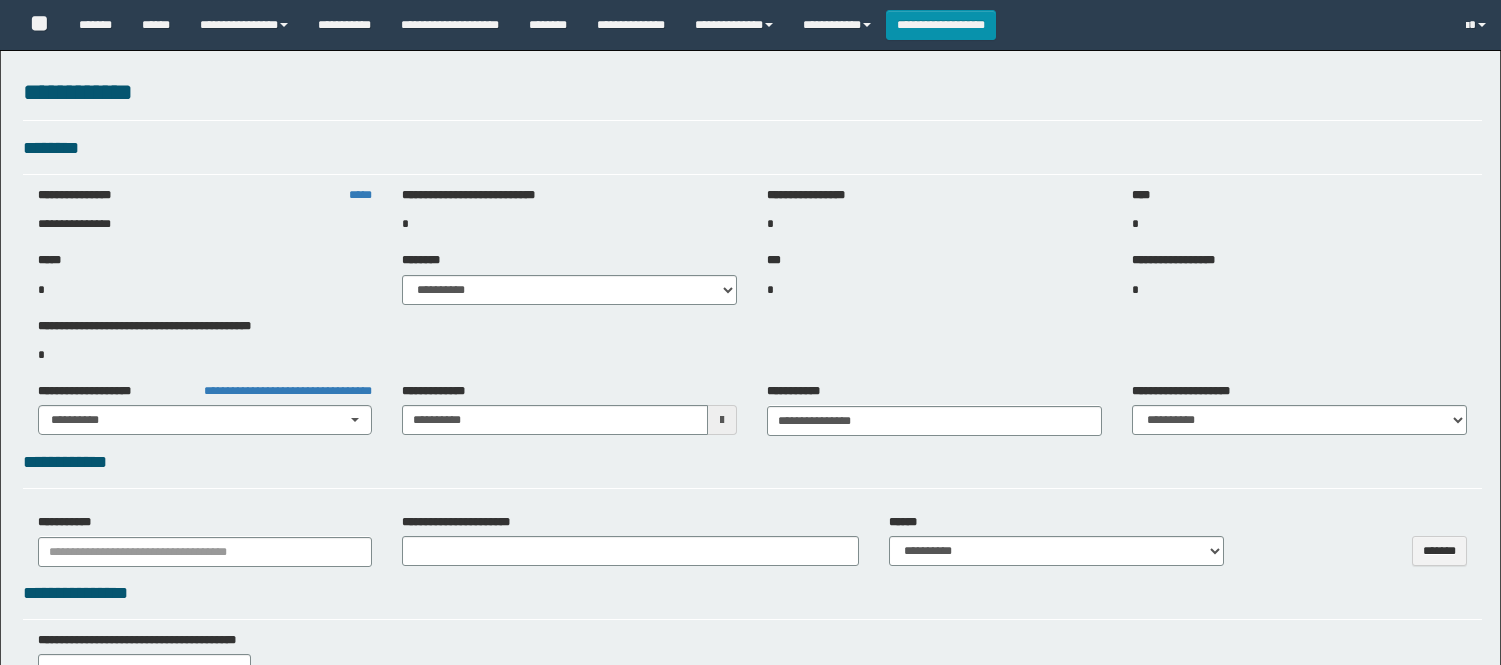 select on "***" 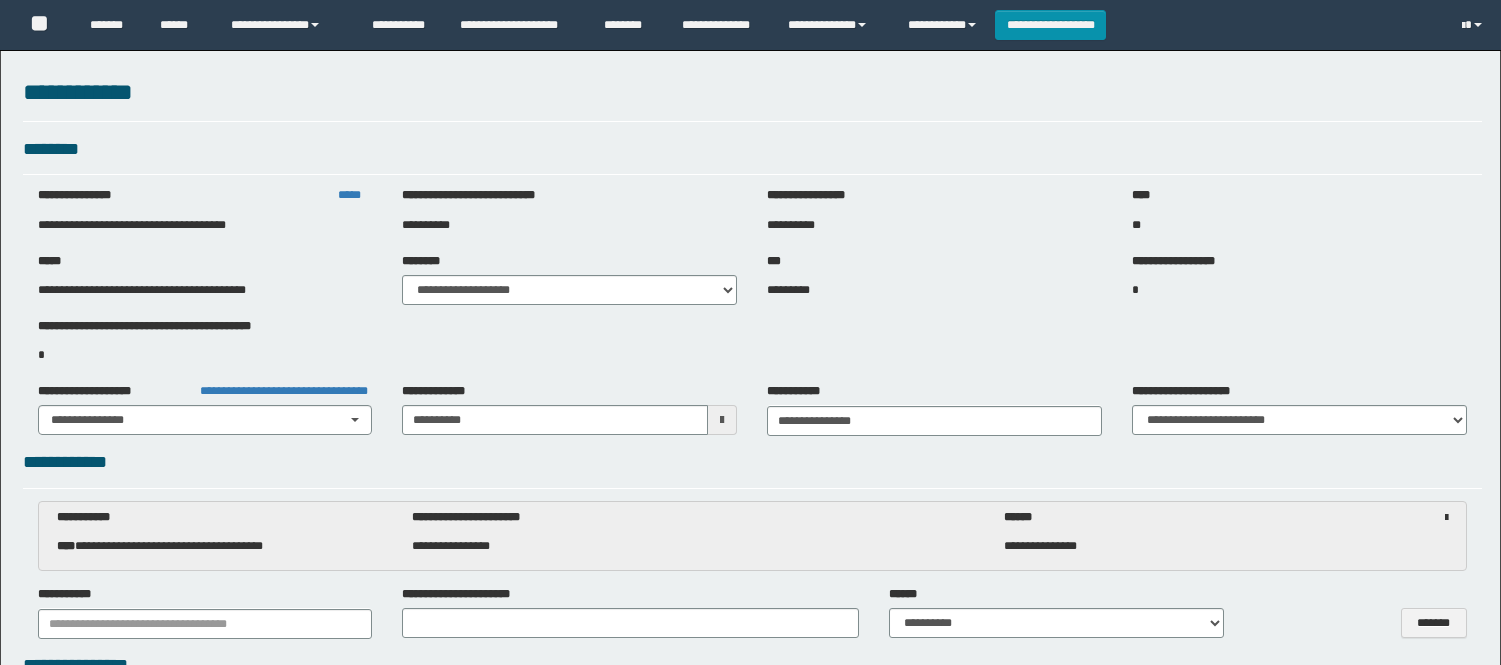 scroll, scrollTop: 0, scrollLeft: 0, axis: both 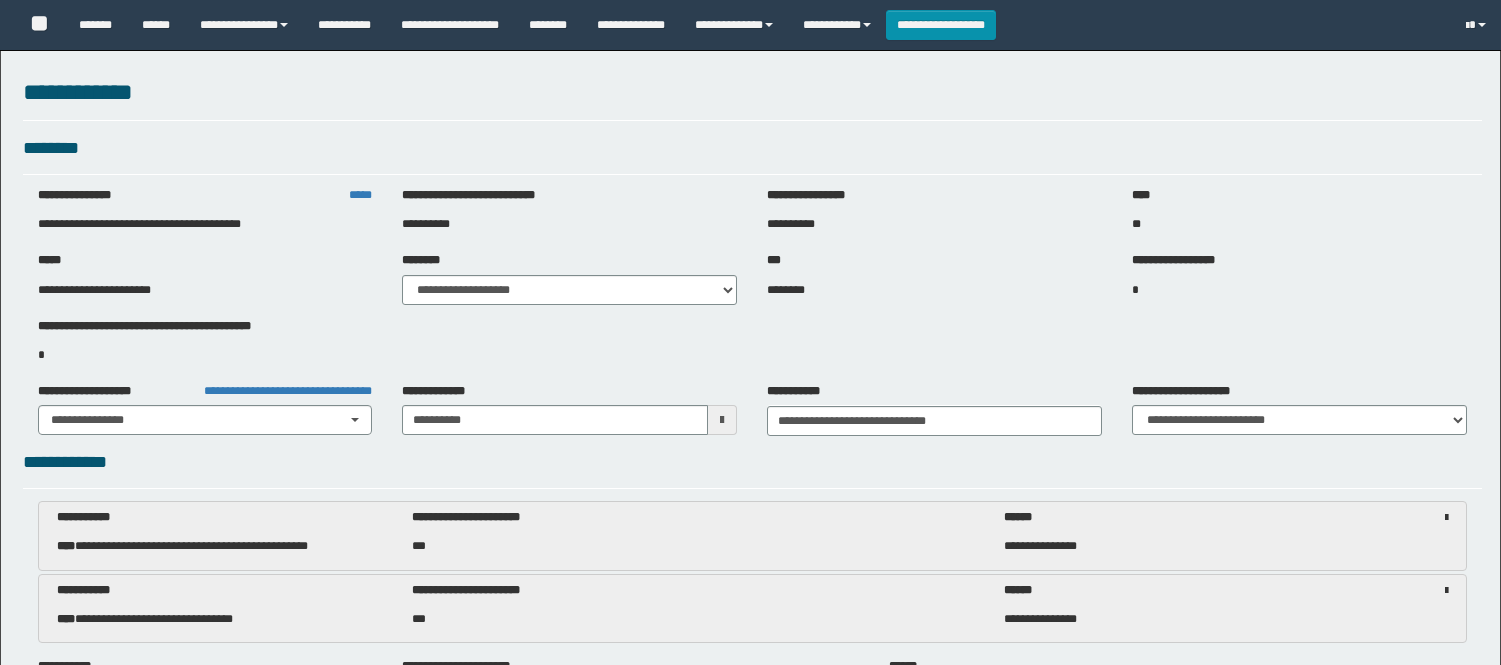 select on "***" 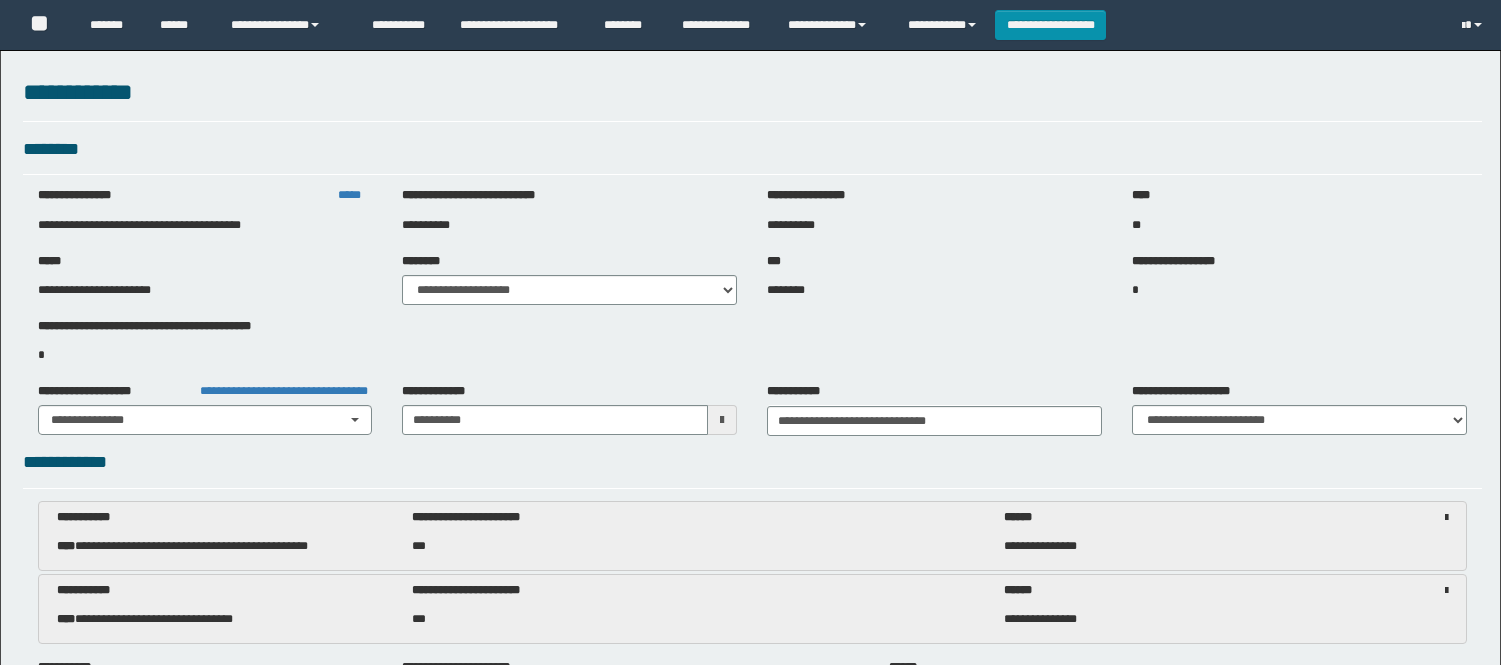 scroll, scrollTop: 0, scrollLeft: 0, axis: both 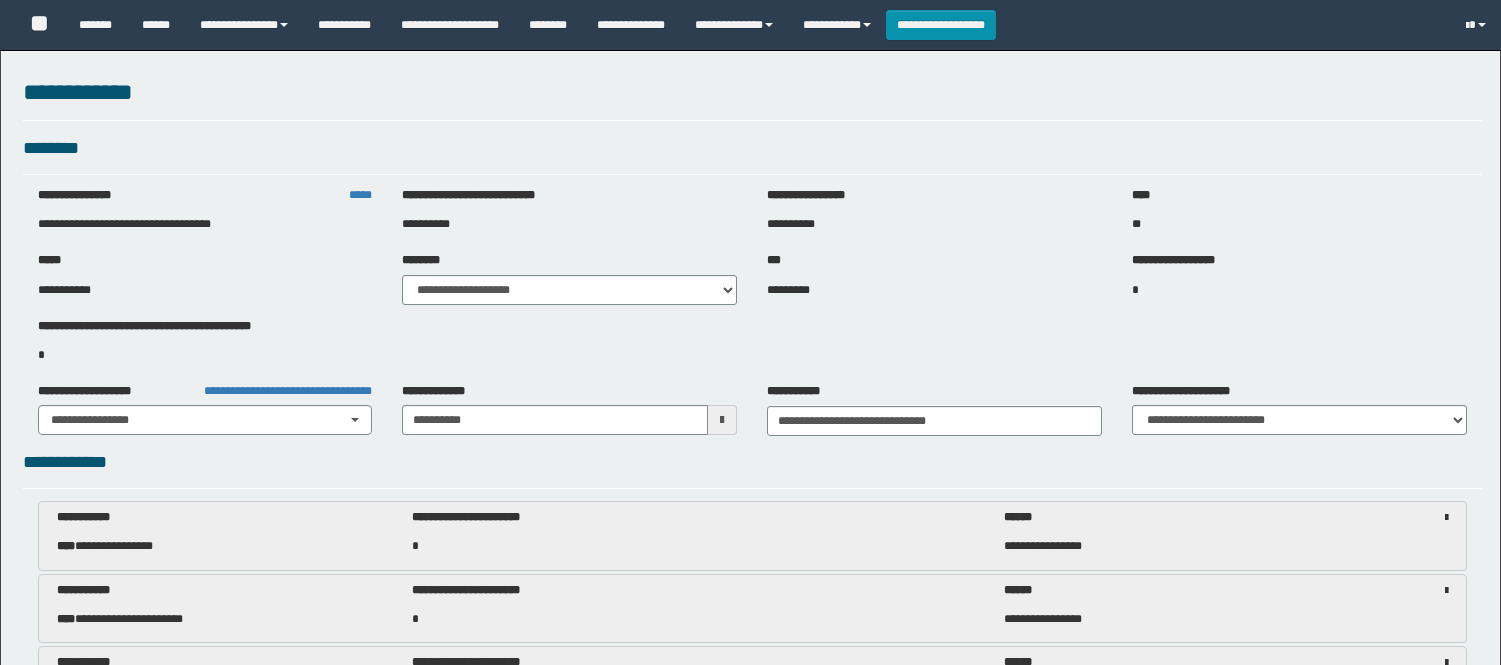 select on "***" 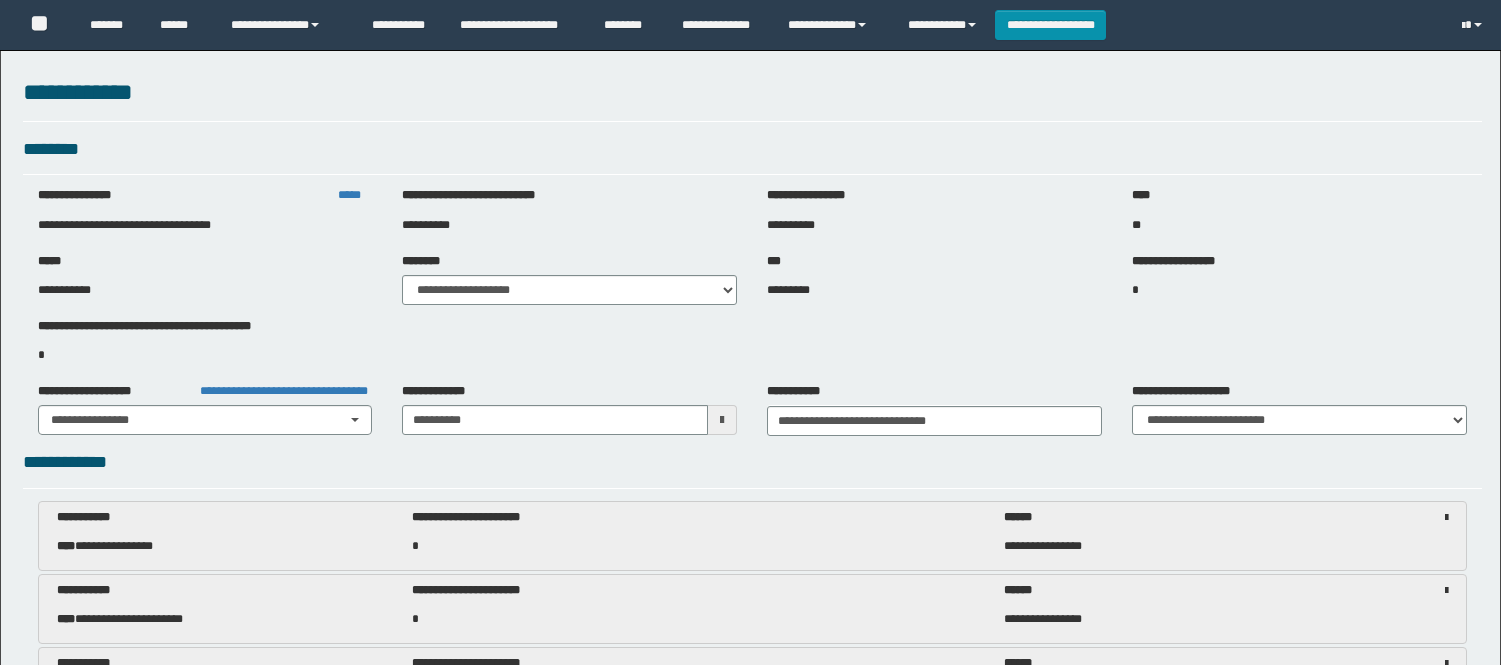 scroll, scrollTop: 0, scrollLeft: 0, axis: both 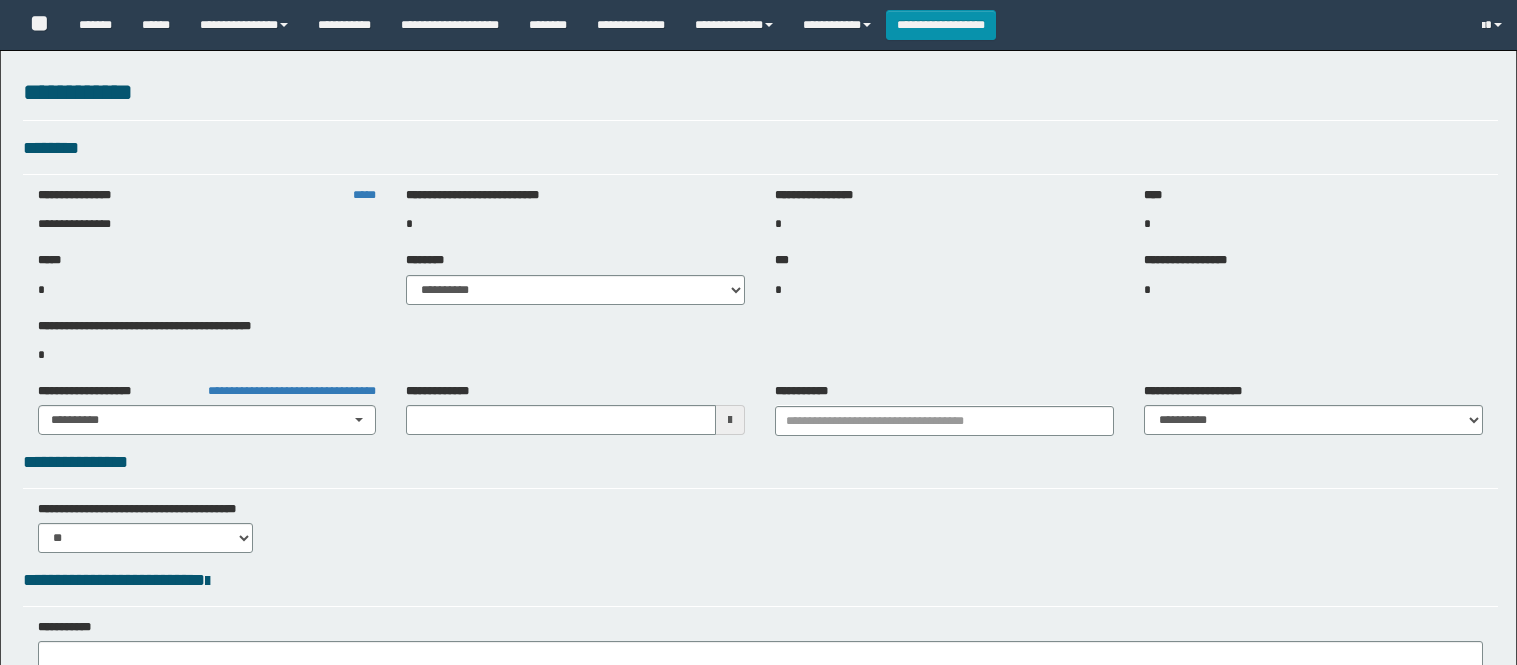 type on "**********" 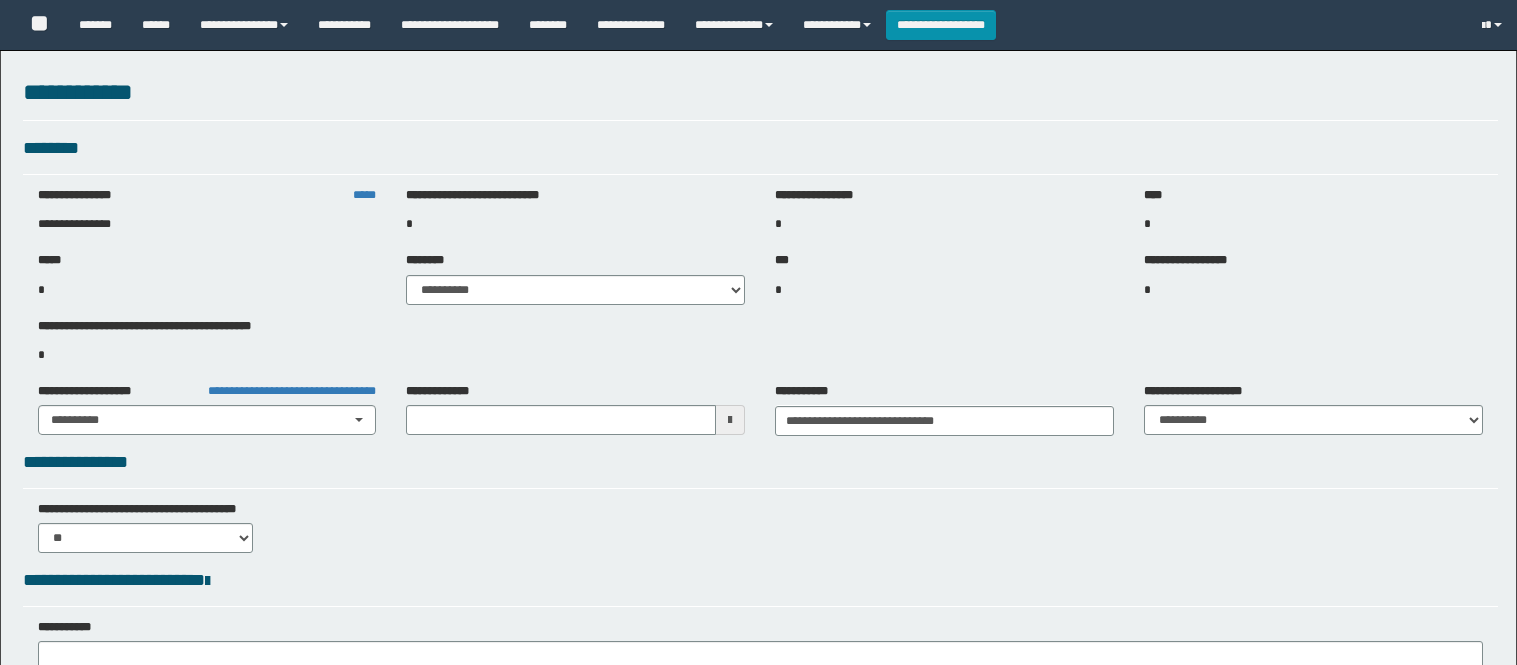 select on "****" 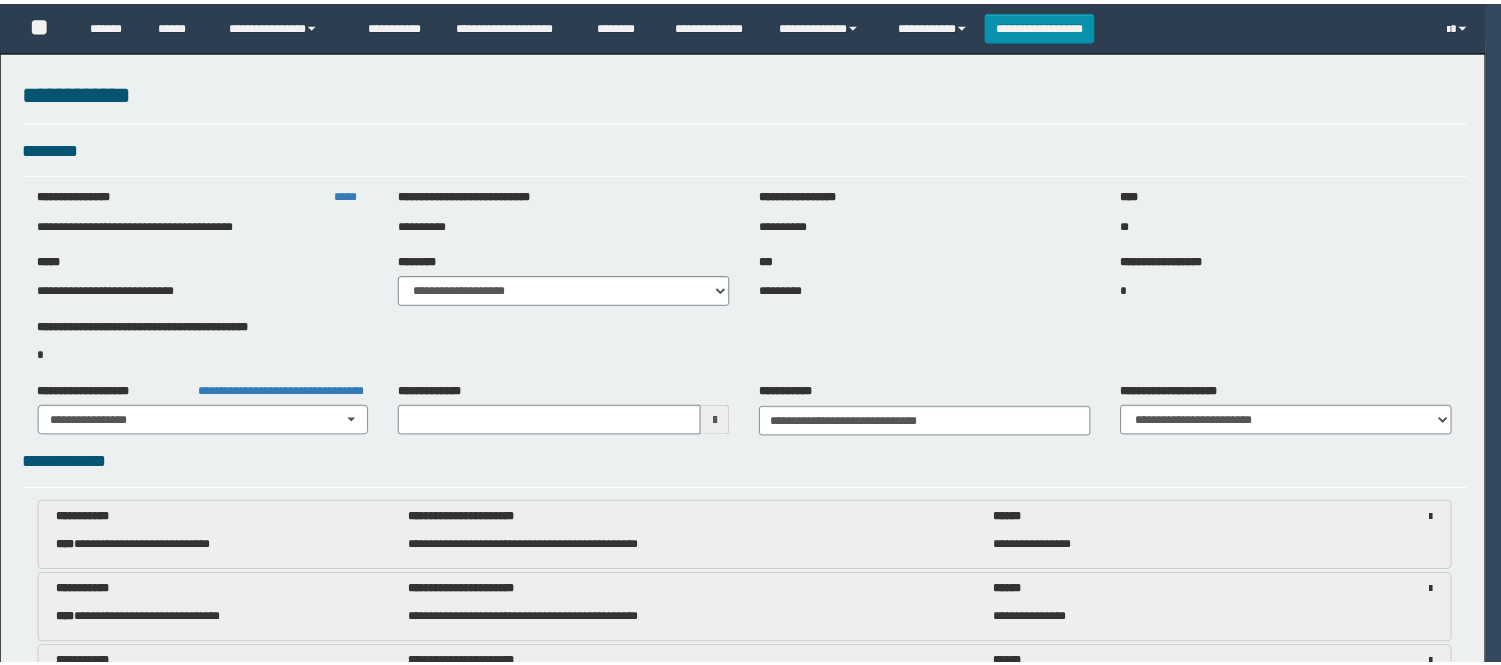 scroll, scrollTop: 0, scrollLeft: 0, axis: both 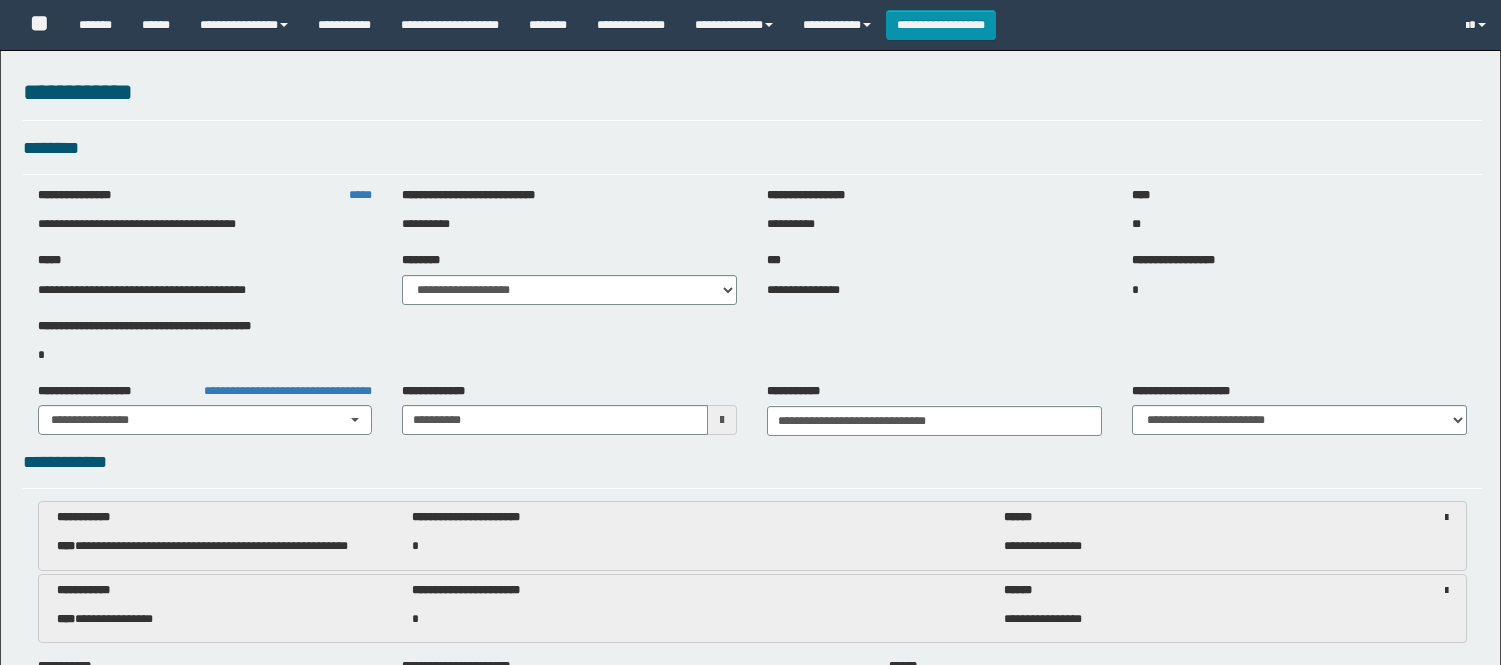 select on "***" 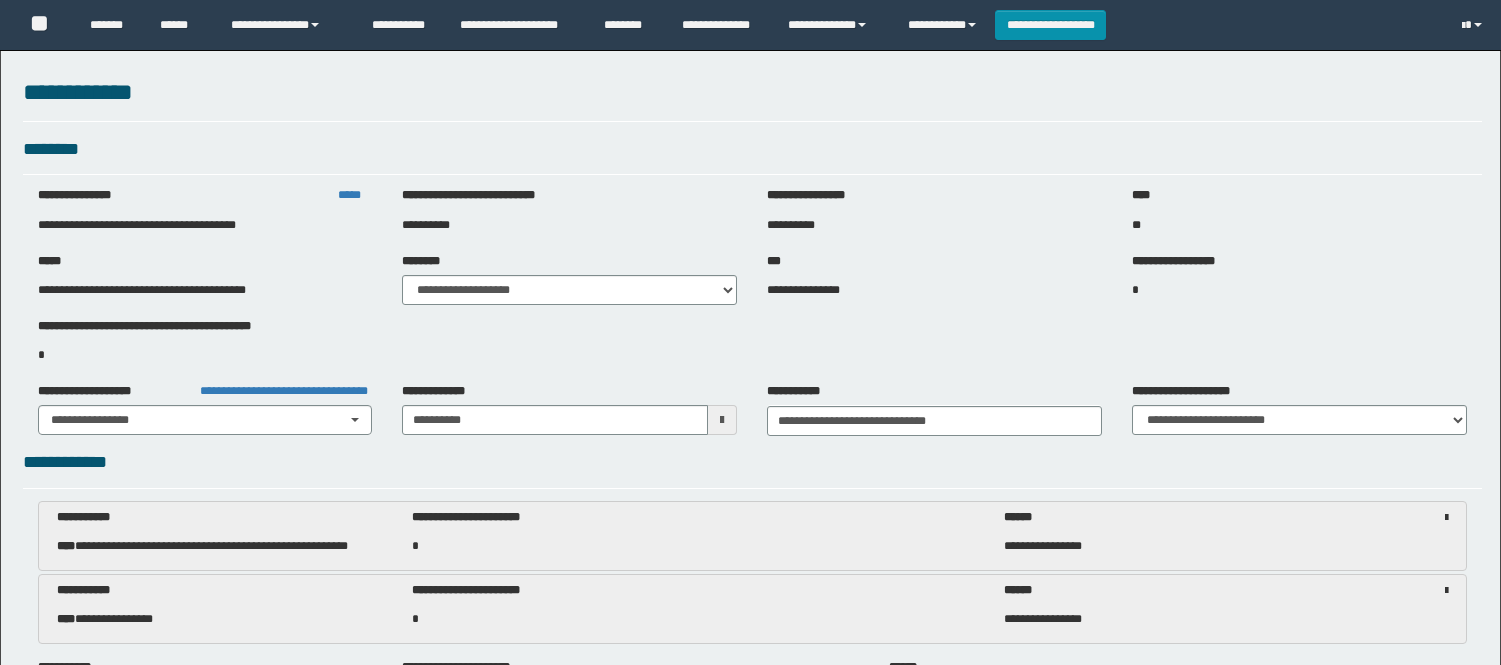 scroll, scrollTop: 0, scrollLeft: 0, axis: both 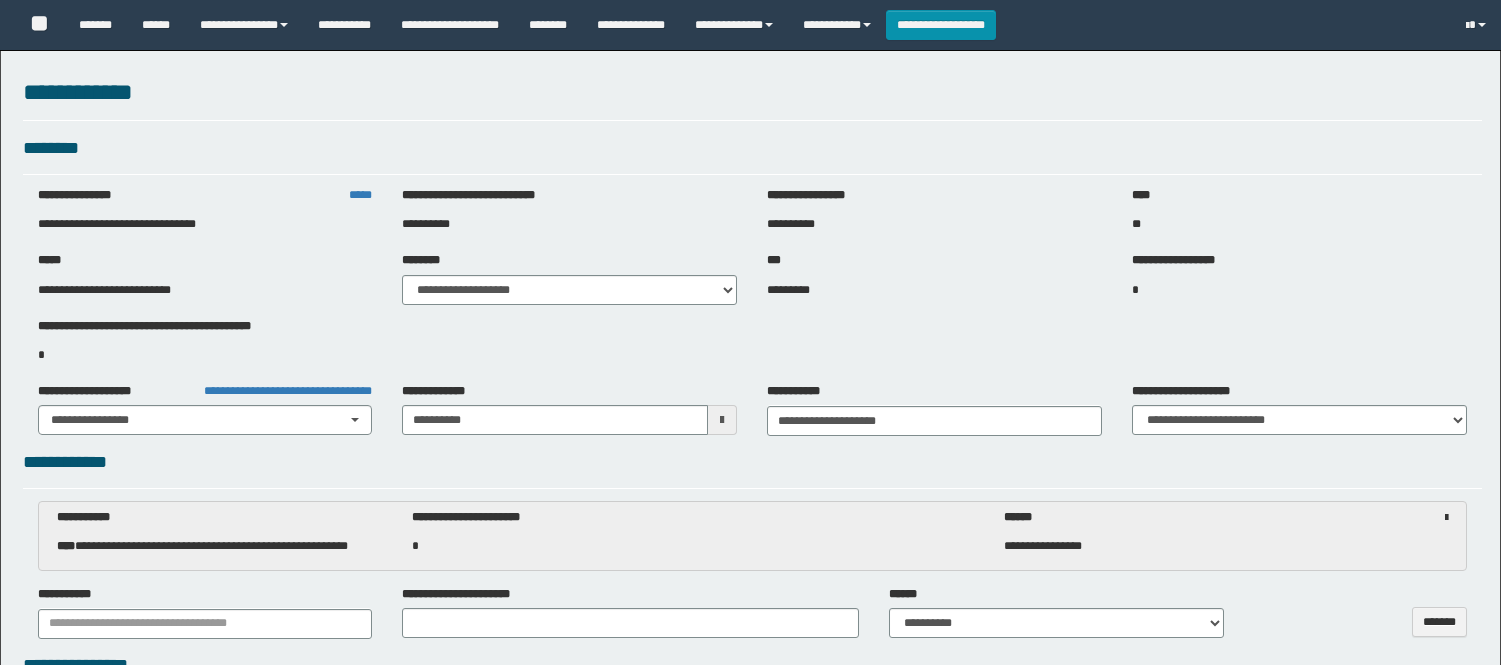 select on "***" 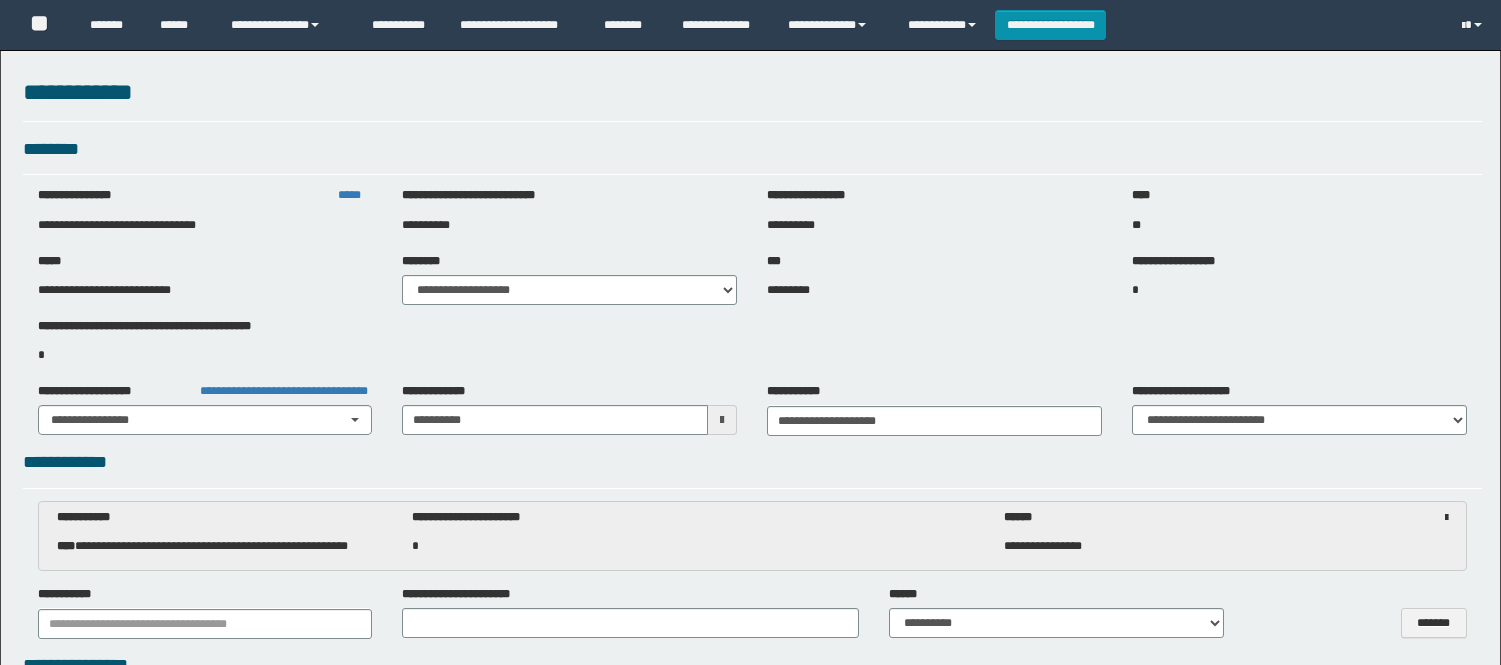 scroll, scrollTop: 0, scrollLeft: 0, axis: both 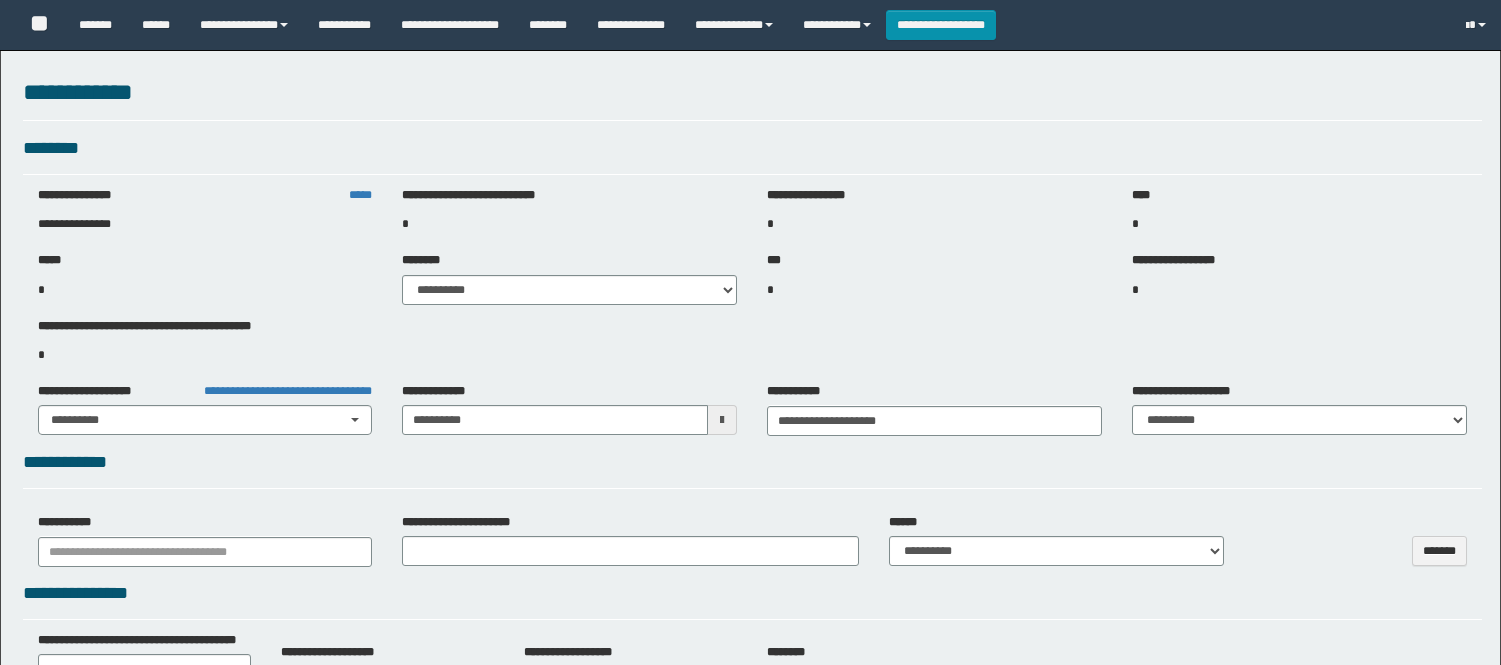 select on "****" 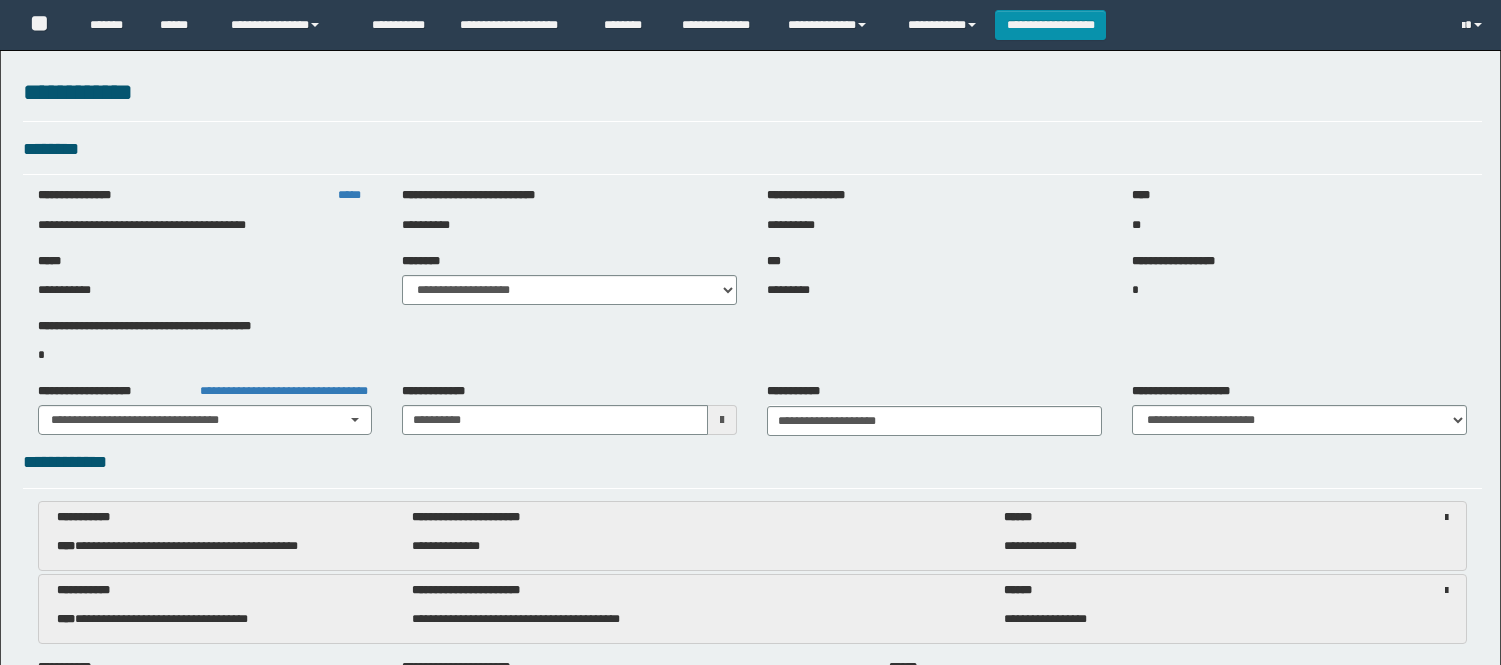 scroll, scrollTop: 0, scrollLeft: 0, axis: both 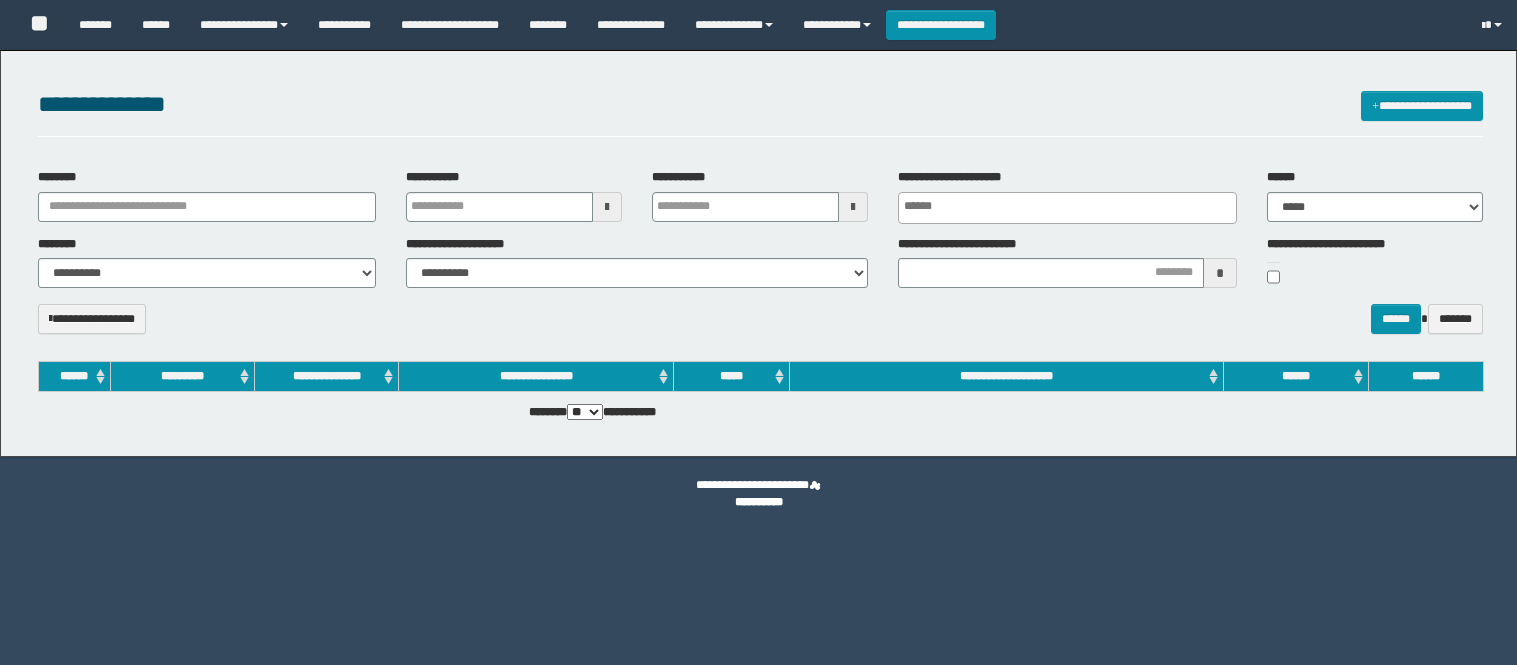 select 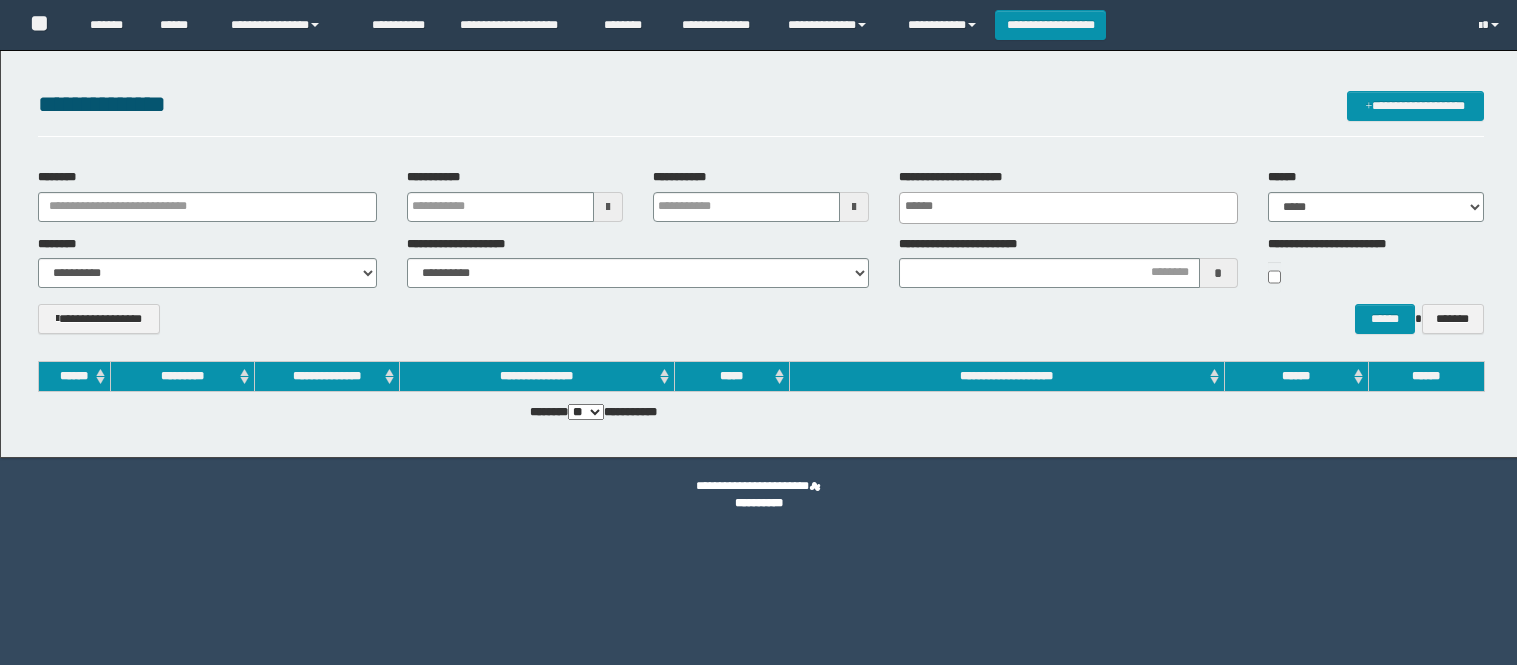 scroll, scrollTop: 0, scrollLeft: 0, axis: both 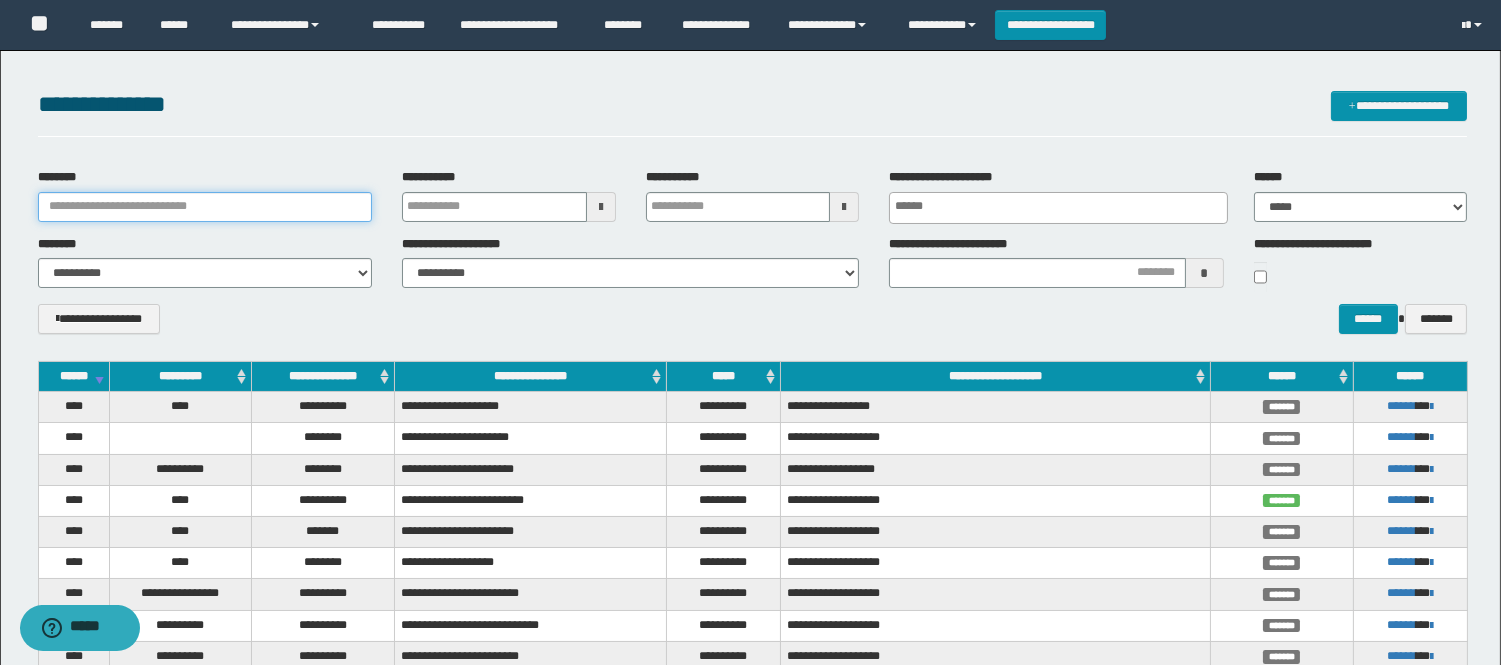 click on "********" at bounding box center (205, 207) 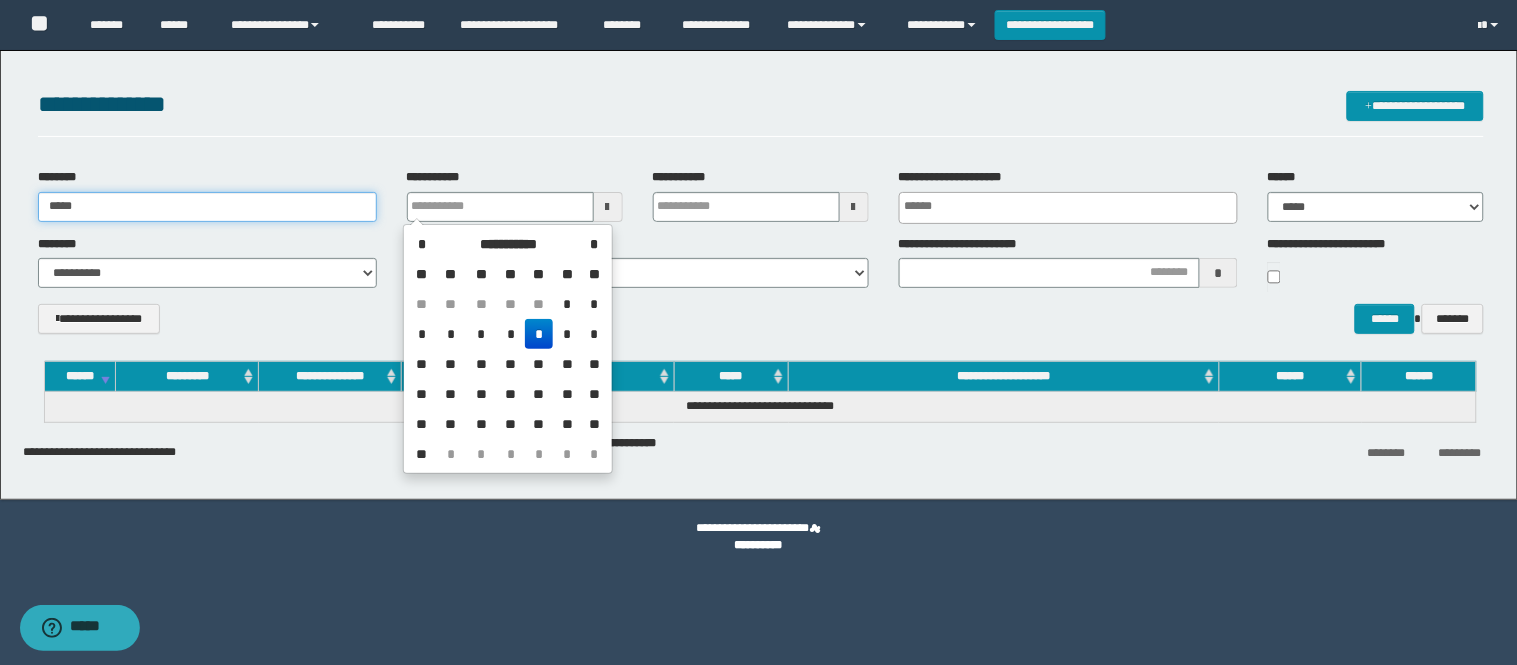 click on "*****" at bounding box center (207, 207) 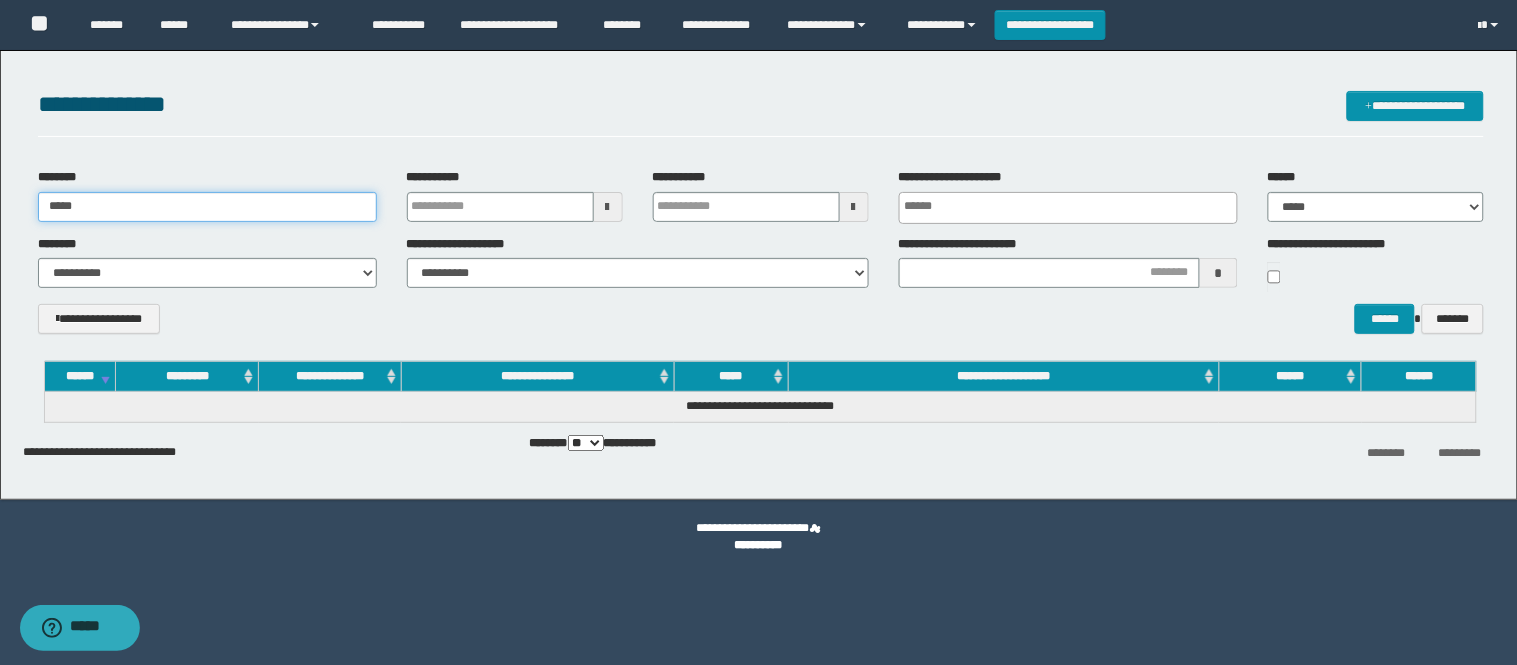 click on "*****" at bounding box center (207, 207) 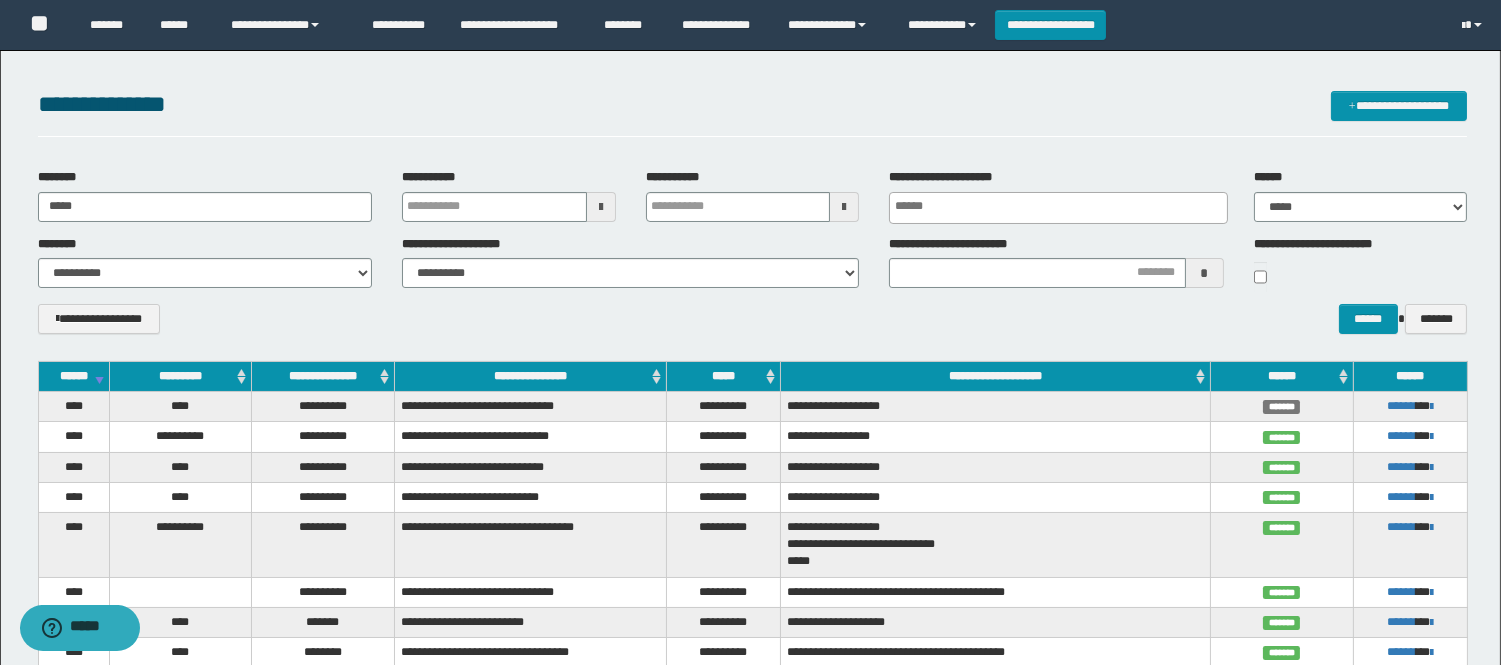 click on "**********" at bounding box center [752, 114] 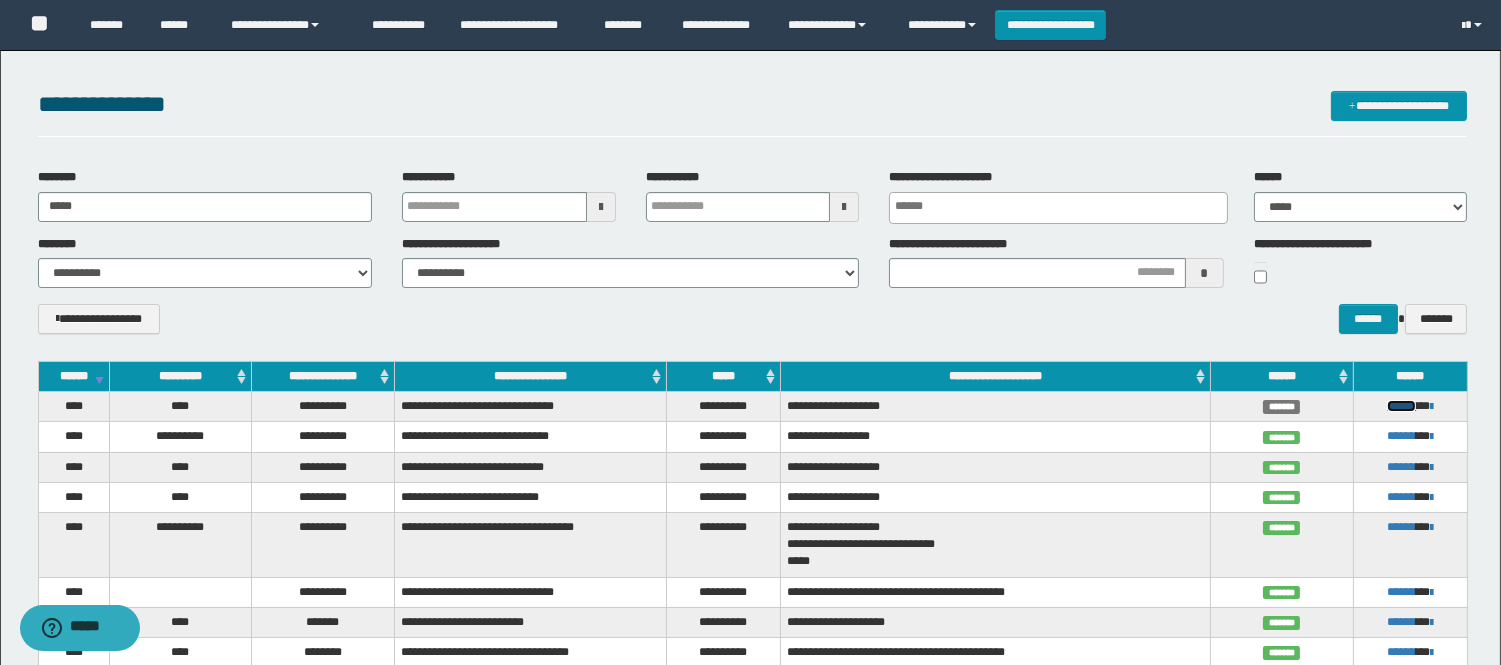 click on "******" at bounding box center [1401, 406] 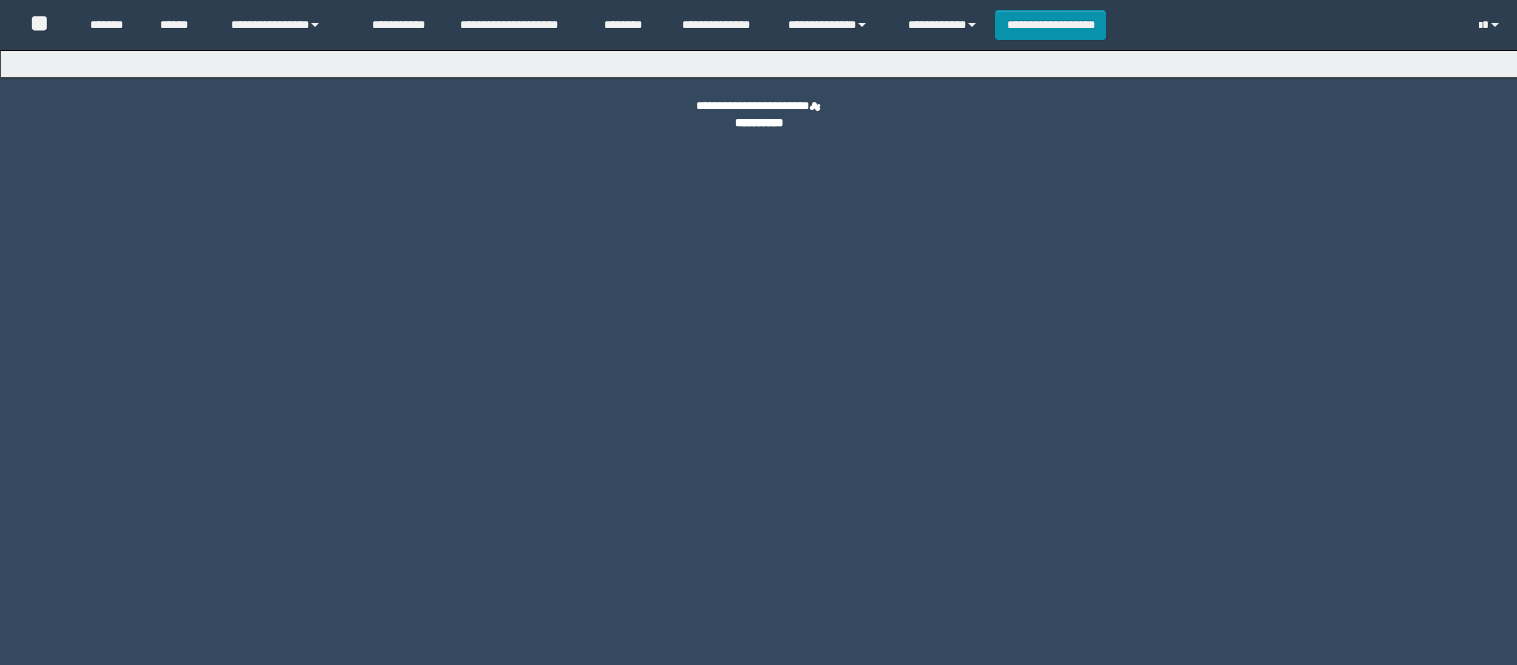 scroll, scrollTop: 0, scrollLeft: 0, axis: both 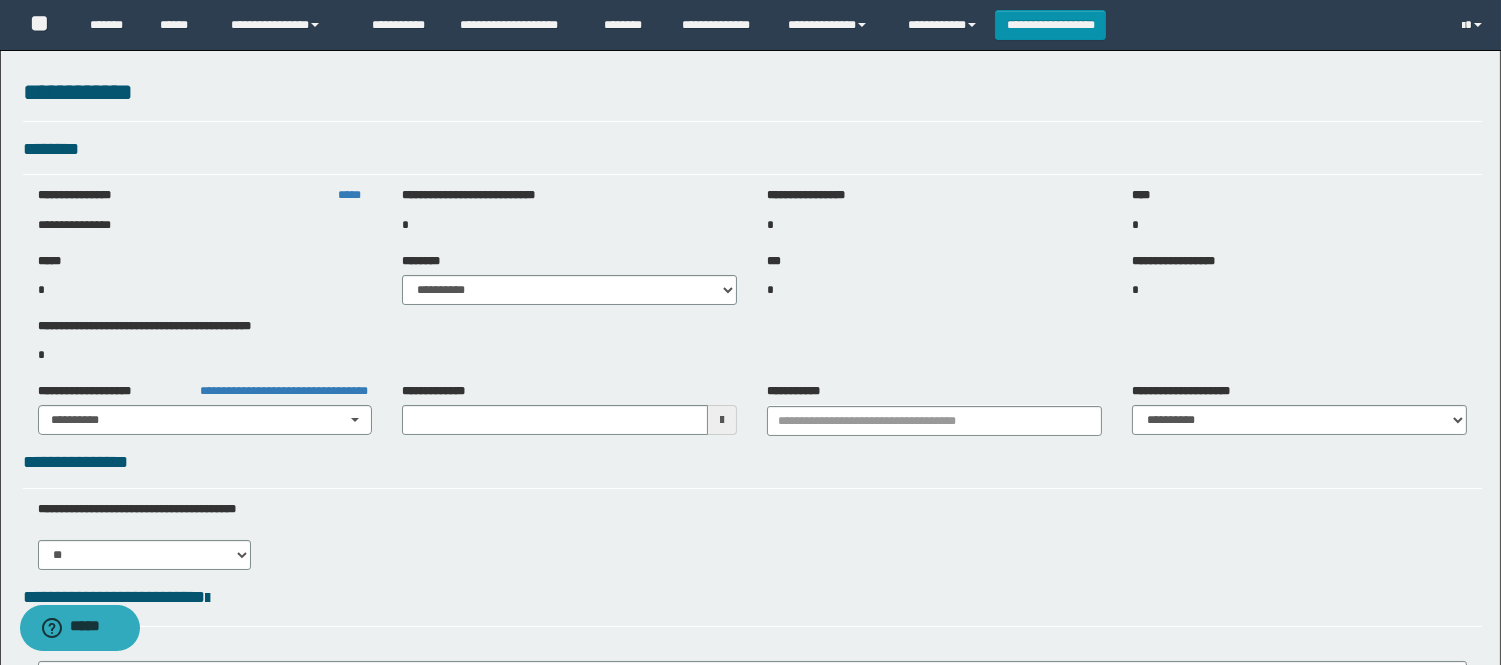 type on "**********" 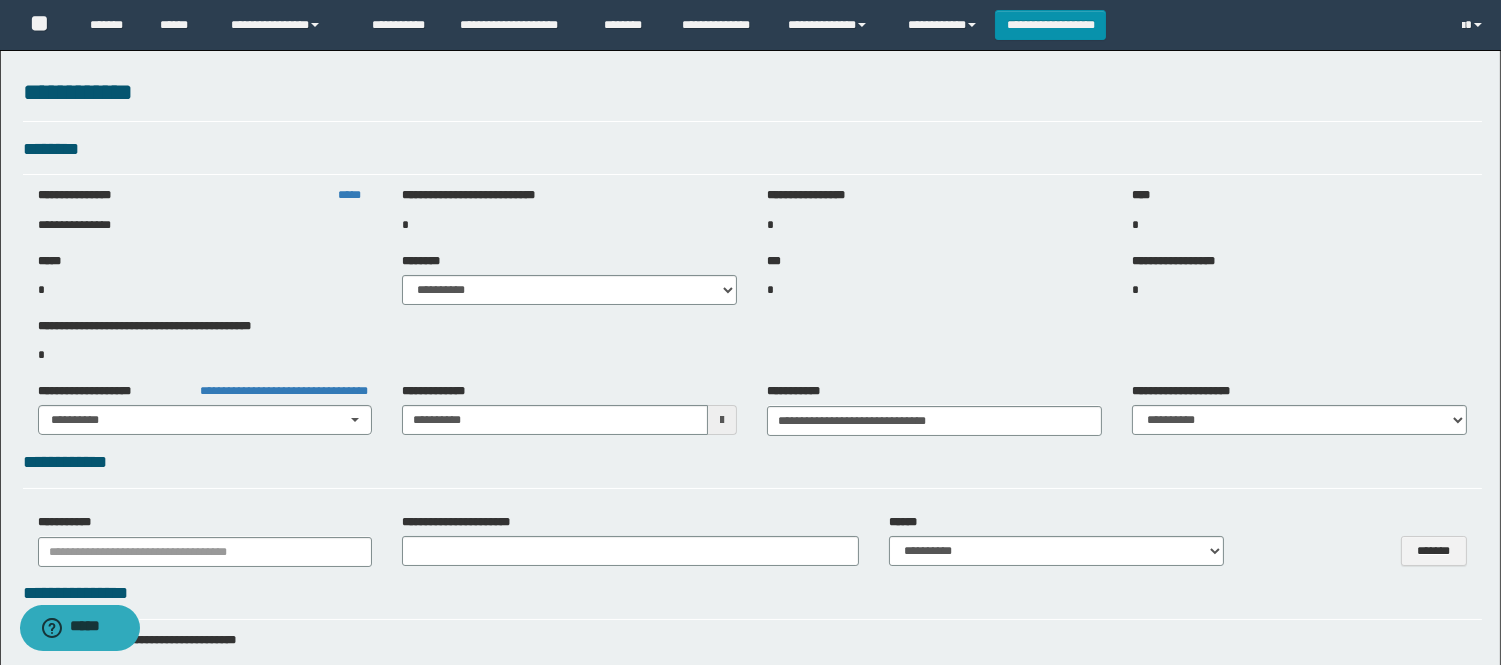 select on "*" 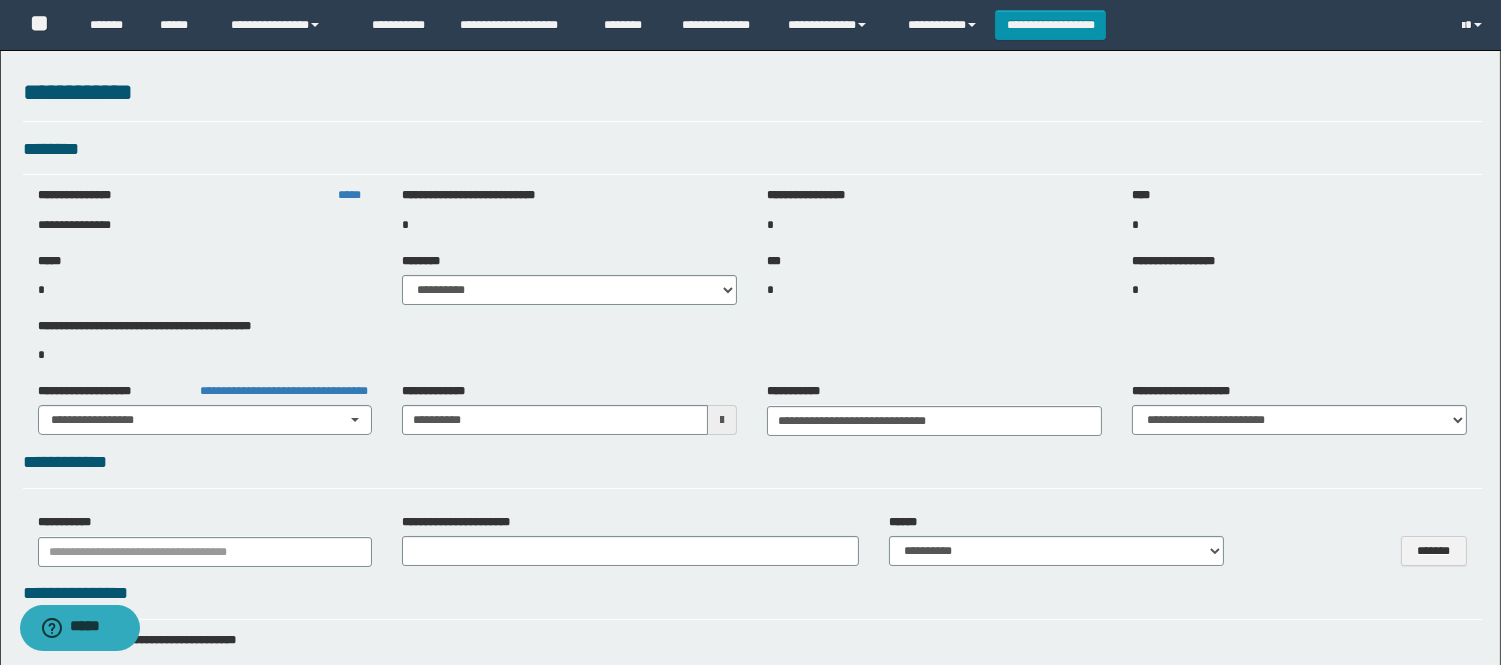 select on "***" 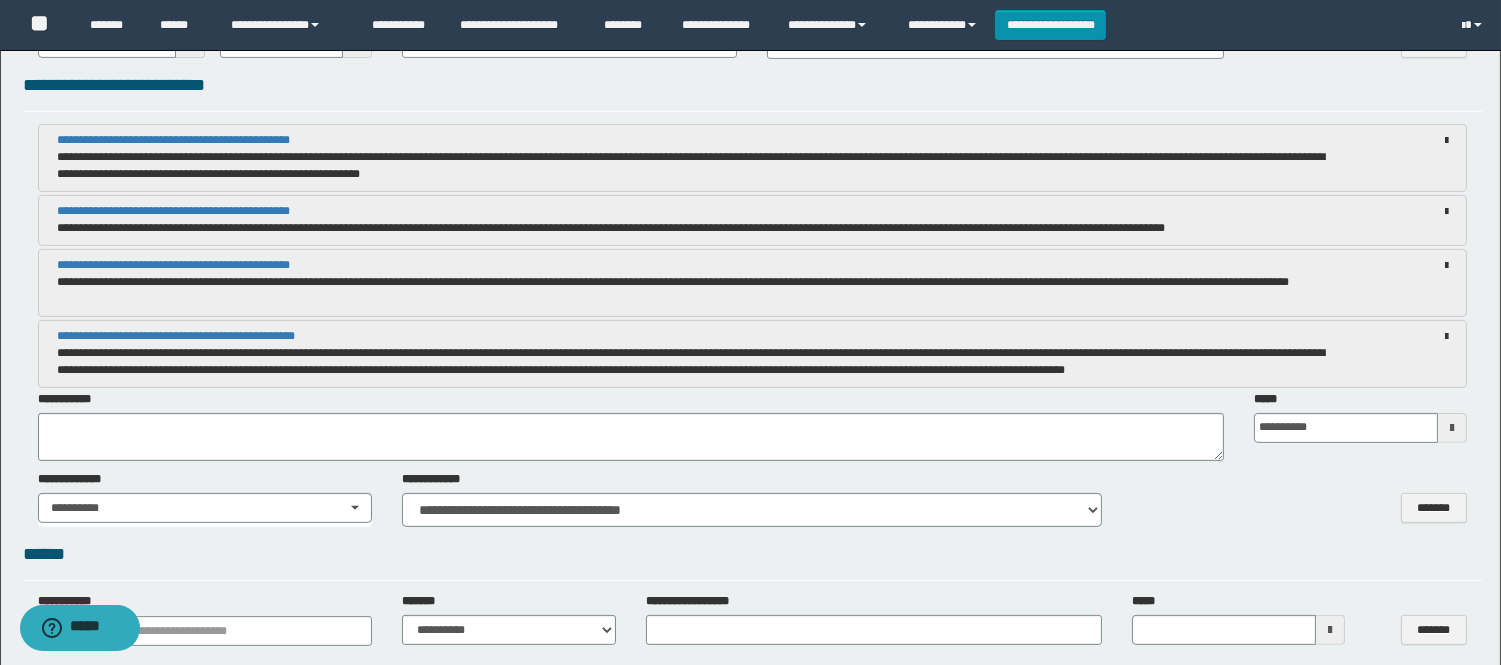 scroll, scrollTop: 1286, scrollLeft: 0, axis: vertical 